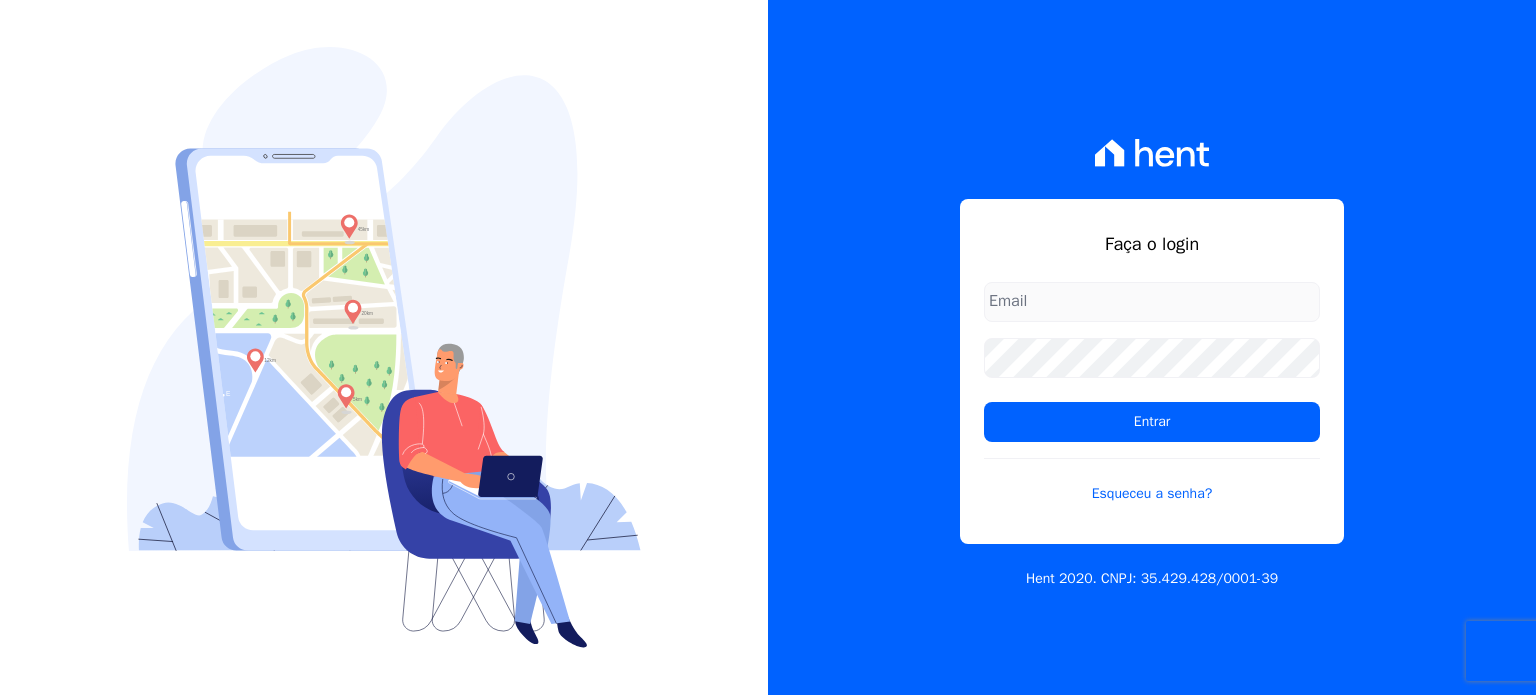 scroll, scrollTop: 0, scrollLeft: 0, axis: both 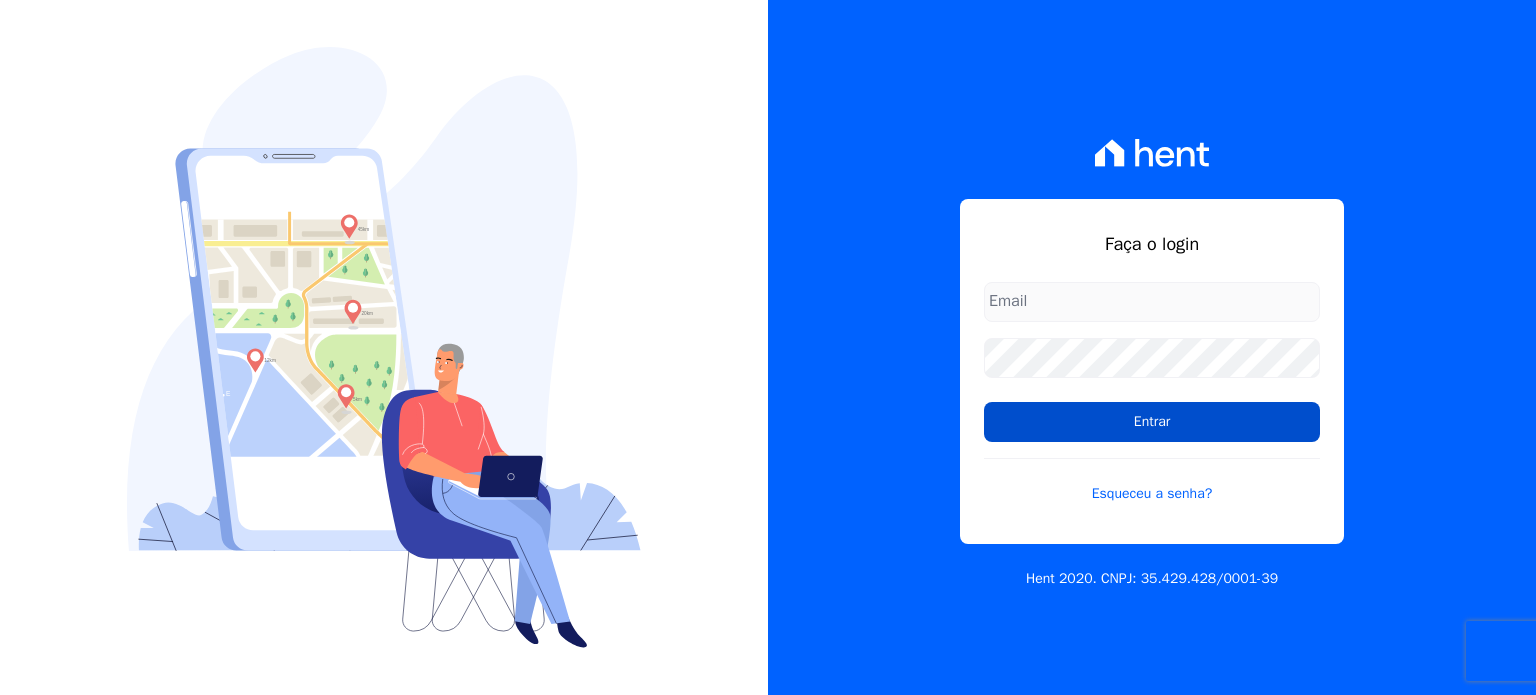 type on "[EMAIL]" 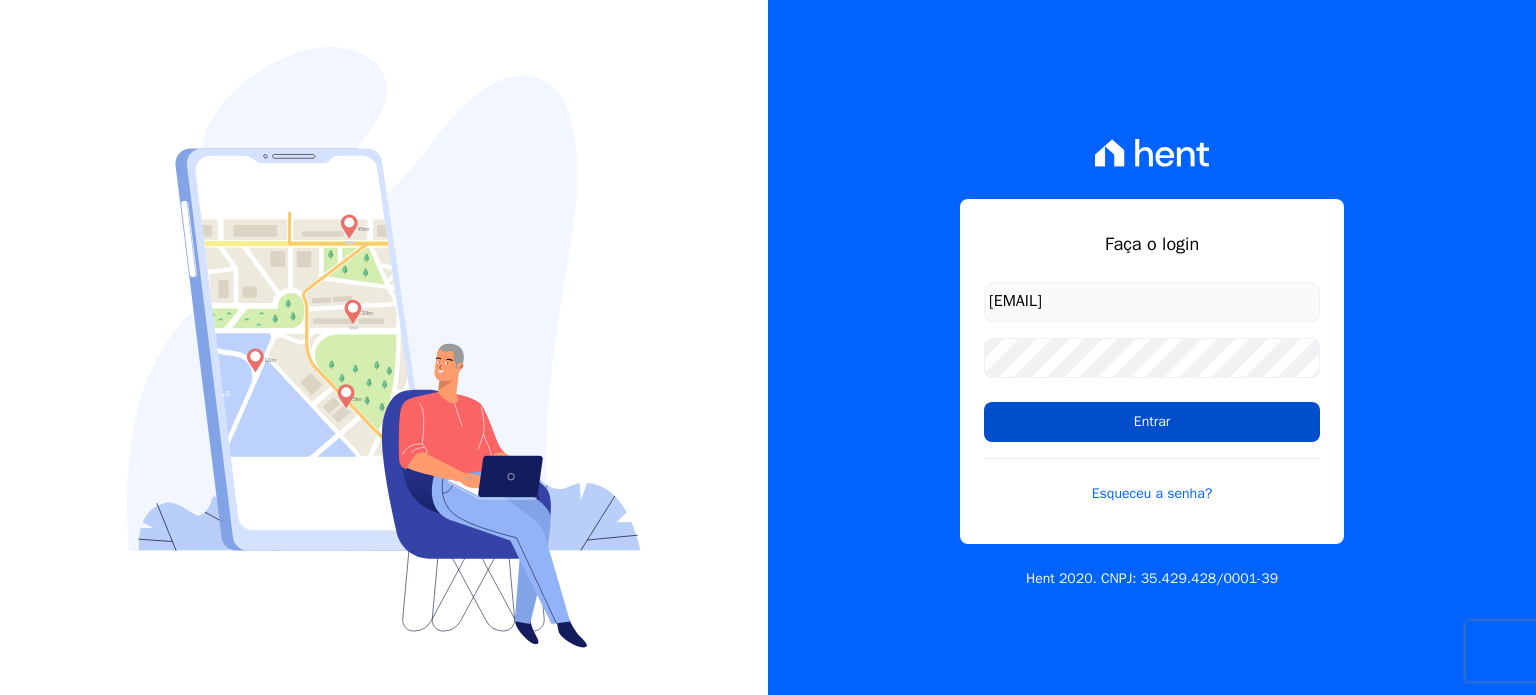 click on "Entrar" at bounding box center [1152, 422] 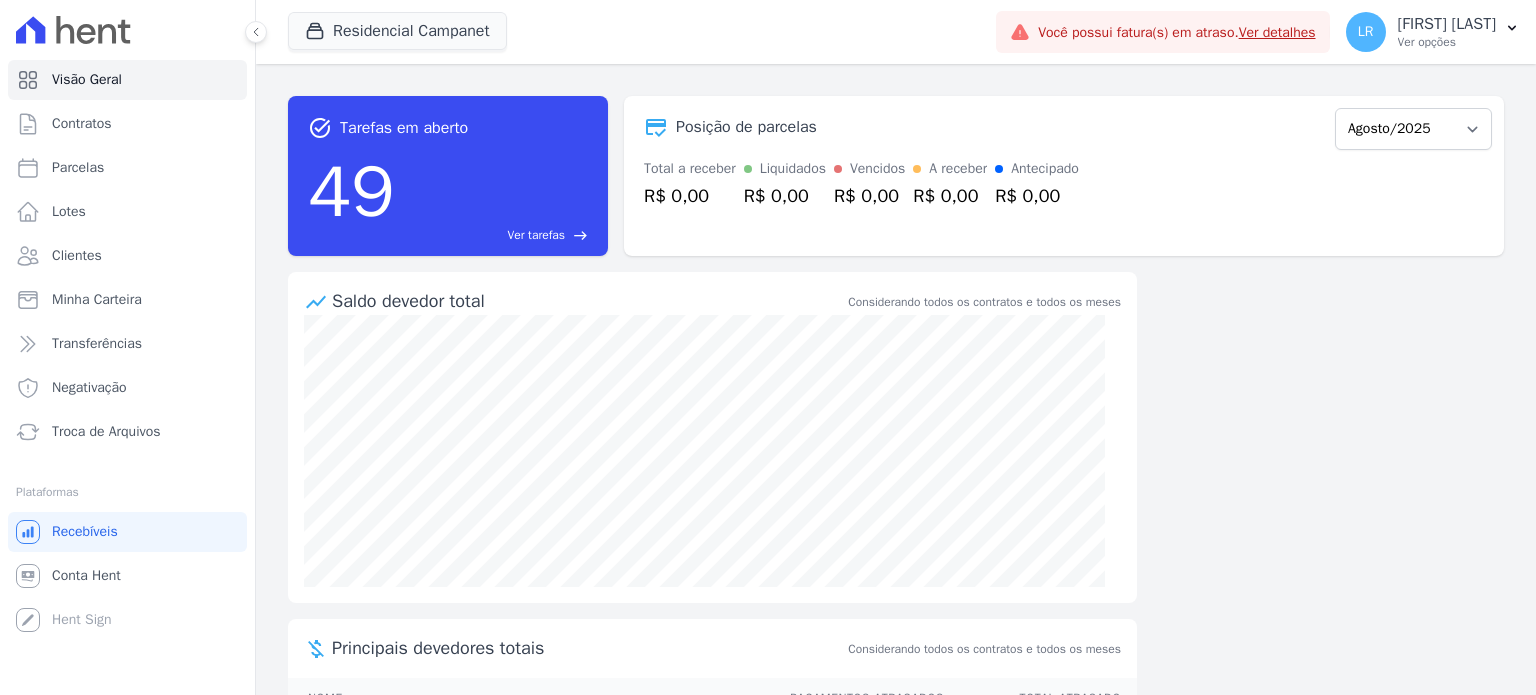 scroll, scrollTop: 0, scrollLeft: 0, axis: both 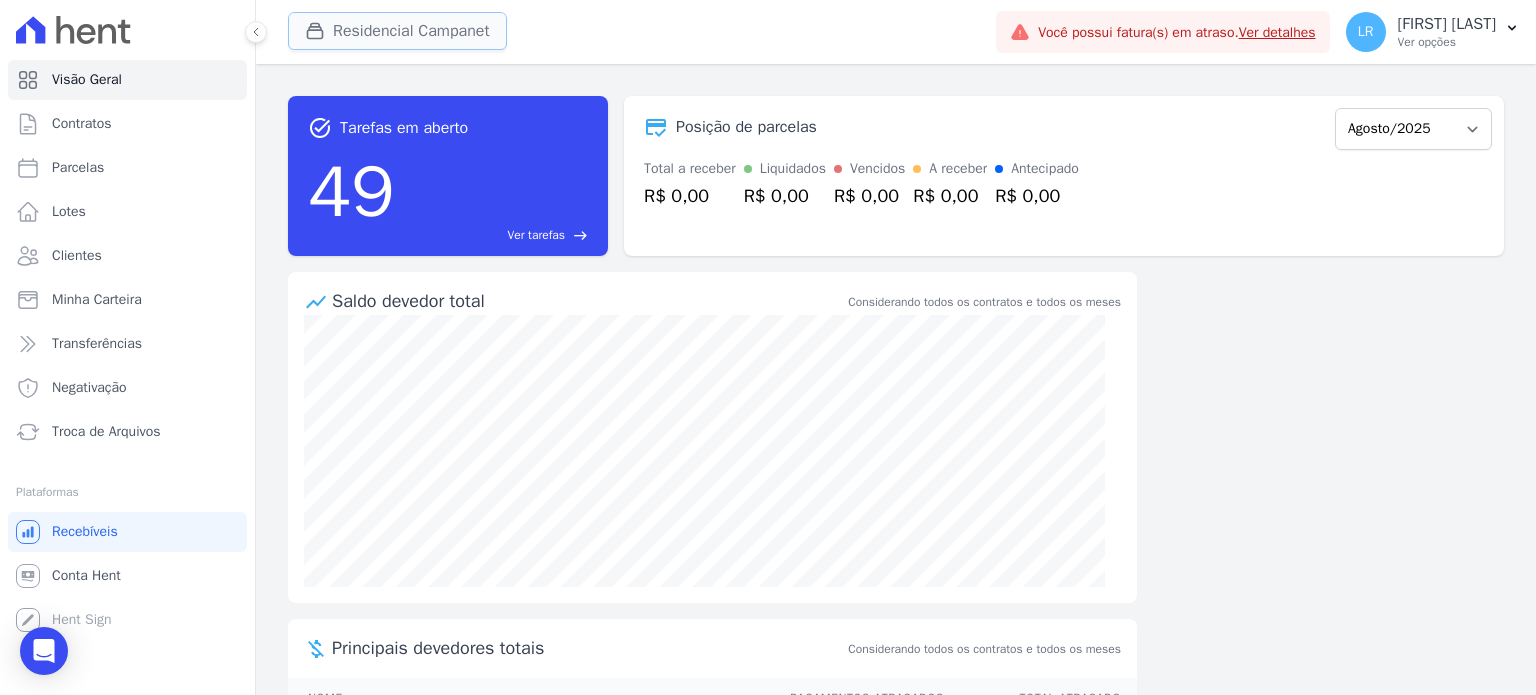 click on "Residencial Campanet" at bounding box center (397, 31) 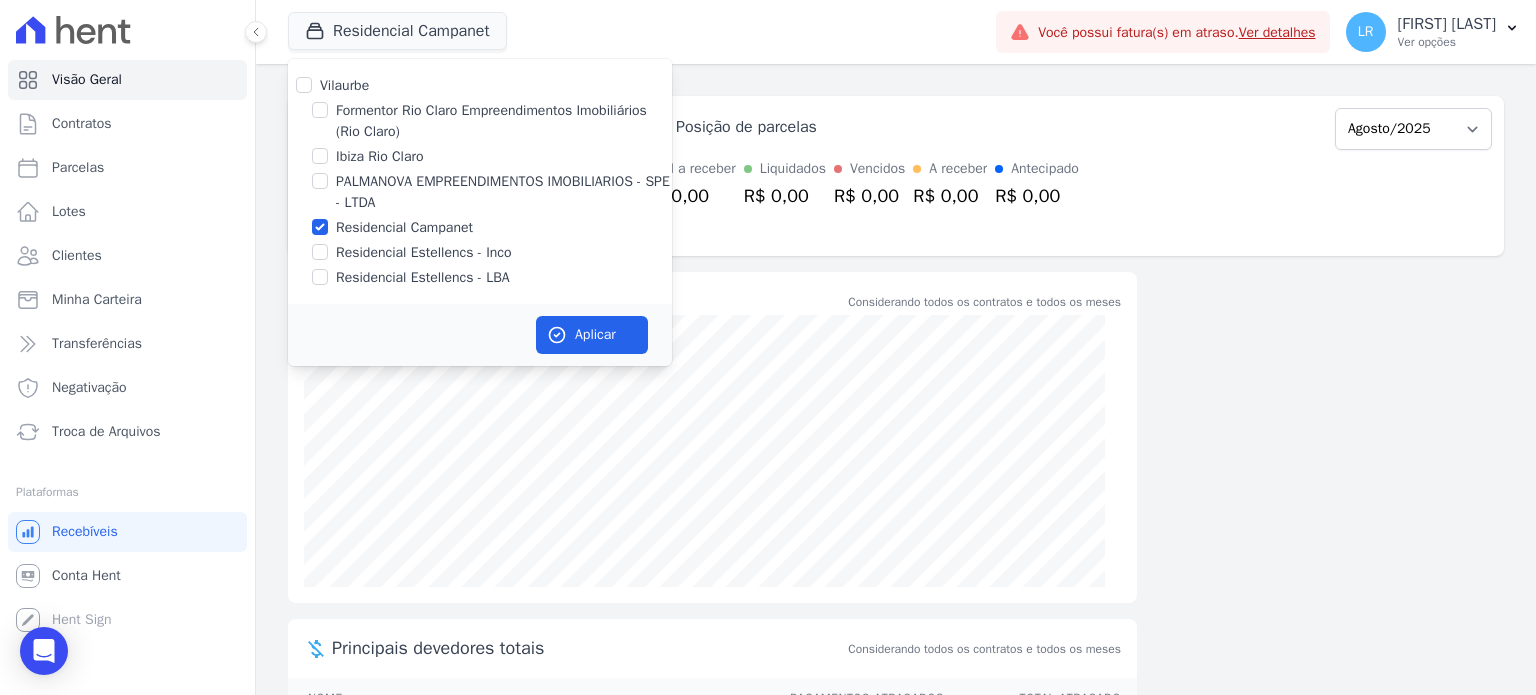 click on "Formentor Rio Claro Empreendimentos Imobiliários (Rio Claro)" at bounding box center (504, 121) 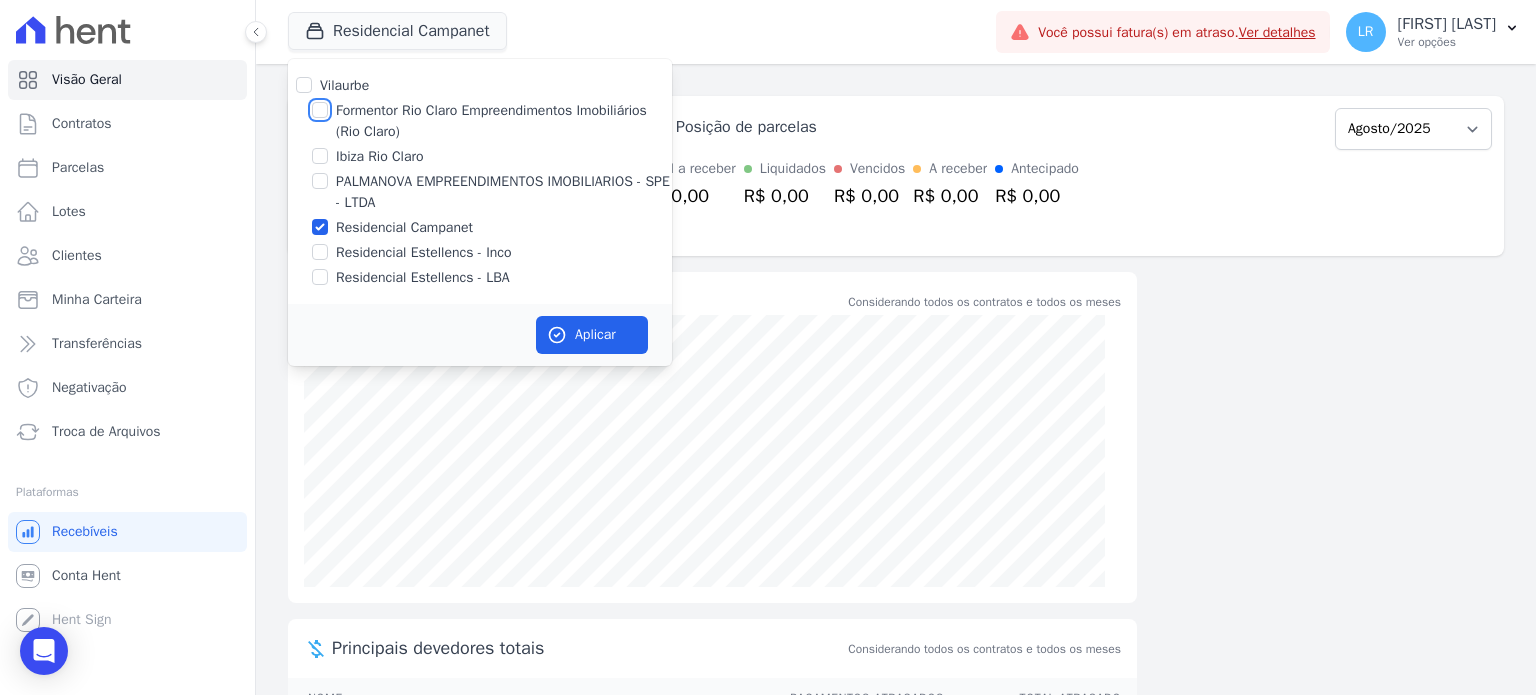 checkbox on "true" 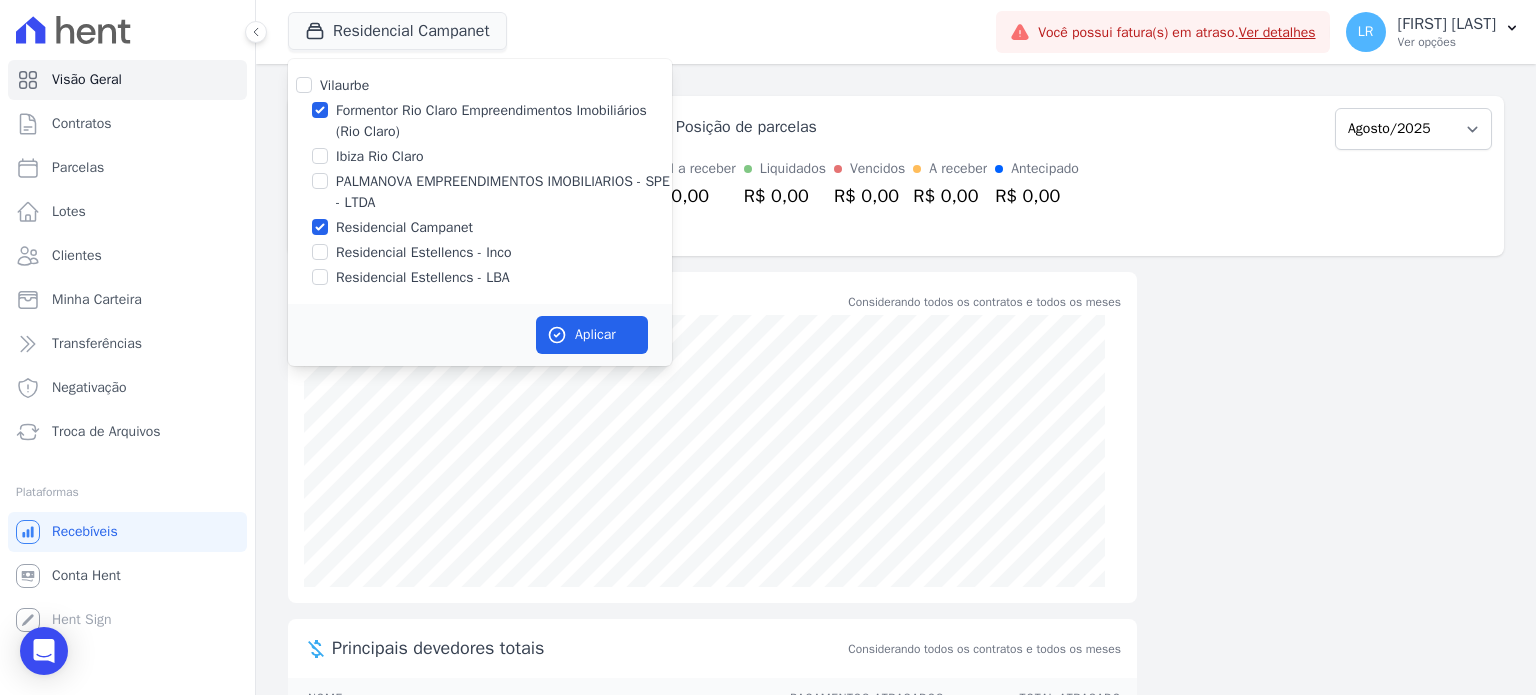 click on "Residencial Campanet" at bounding box center [404, 227] 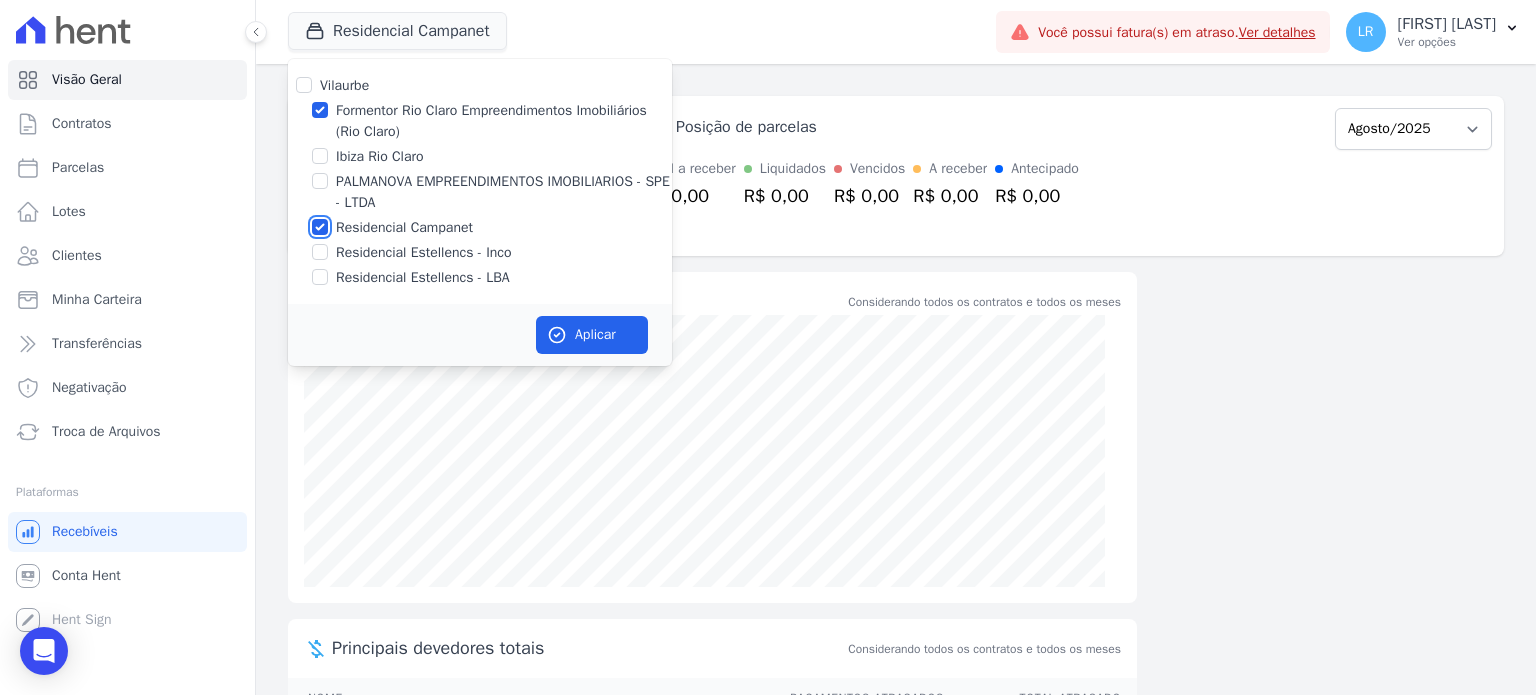 checkbox on "false" 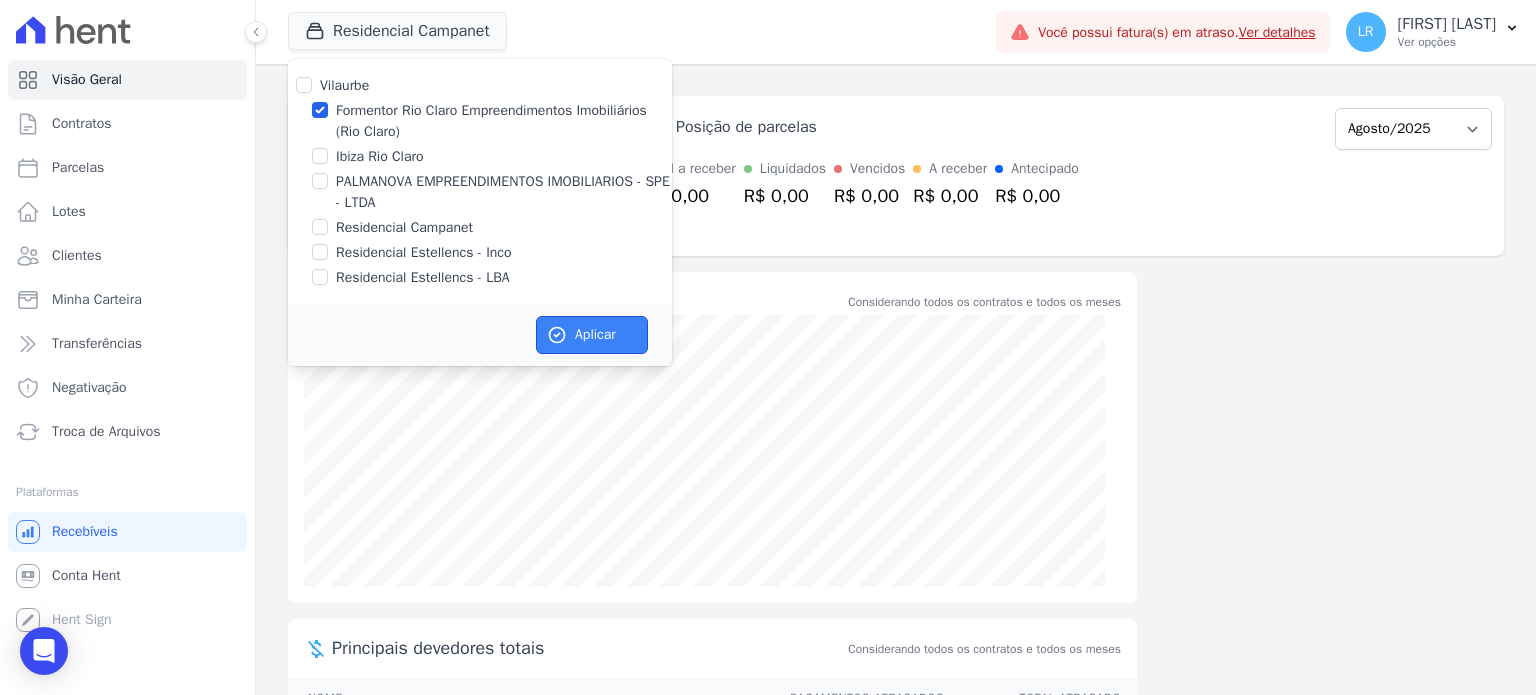 click on "Aplicar" at bounding box center [592, 335] 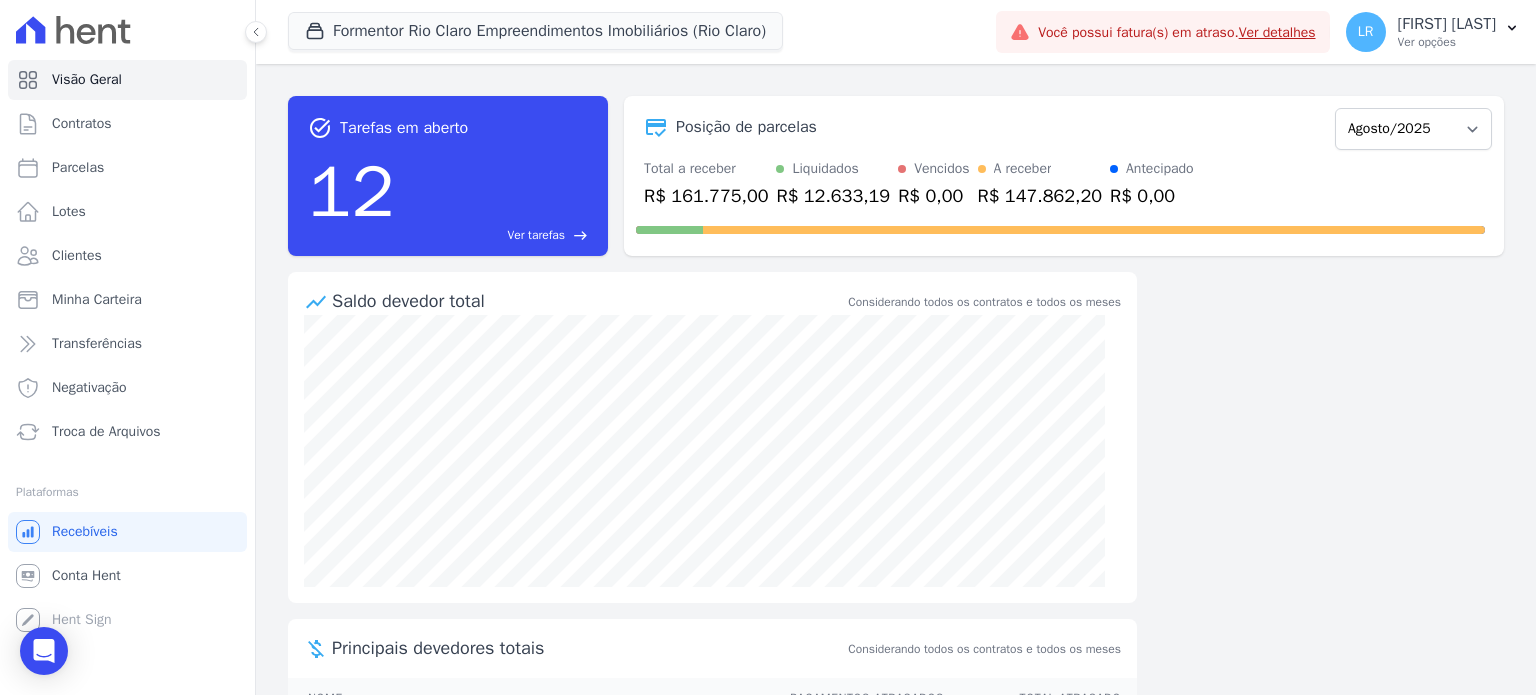 click on "Ver detalhes" at bounding box center (1277, 32) 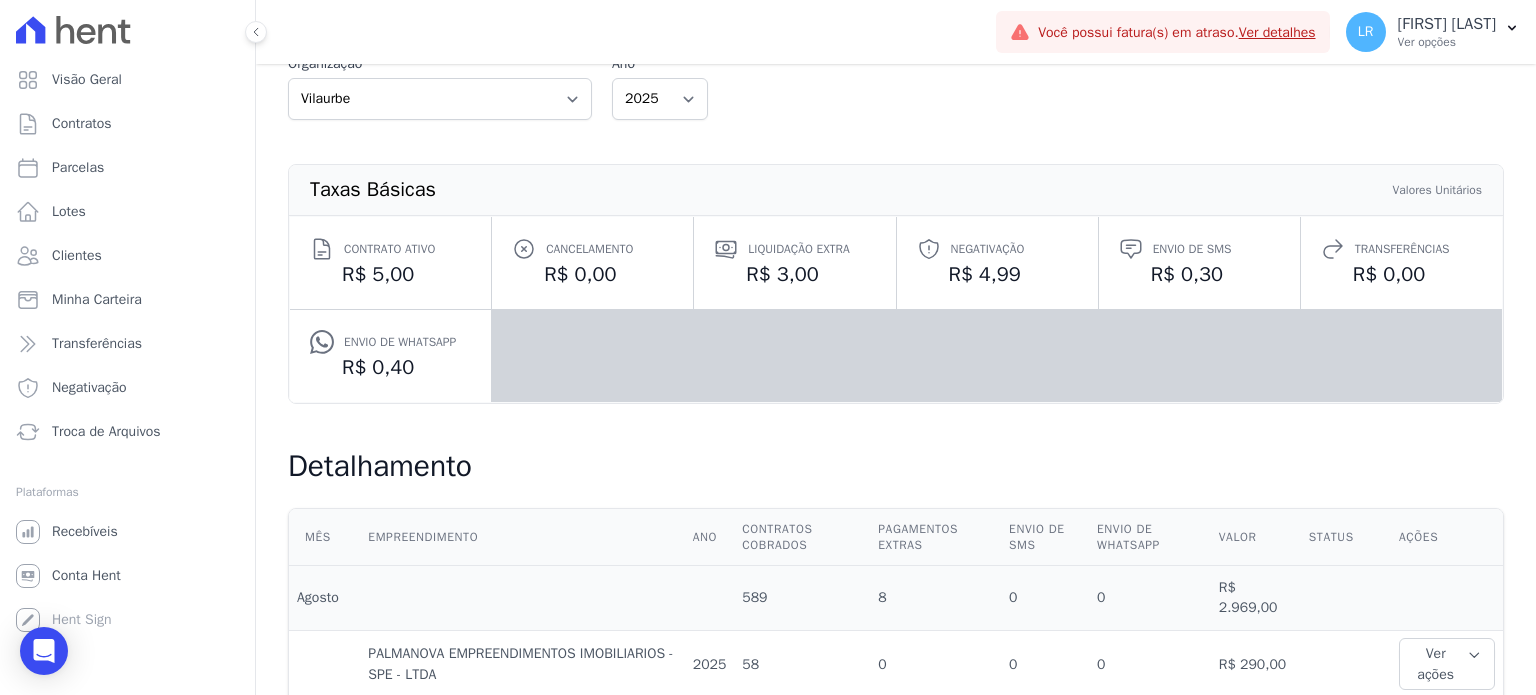 scroll, scrollTop: 0, scrollLeft: 0, axis: both 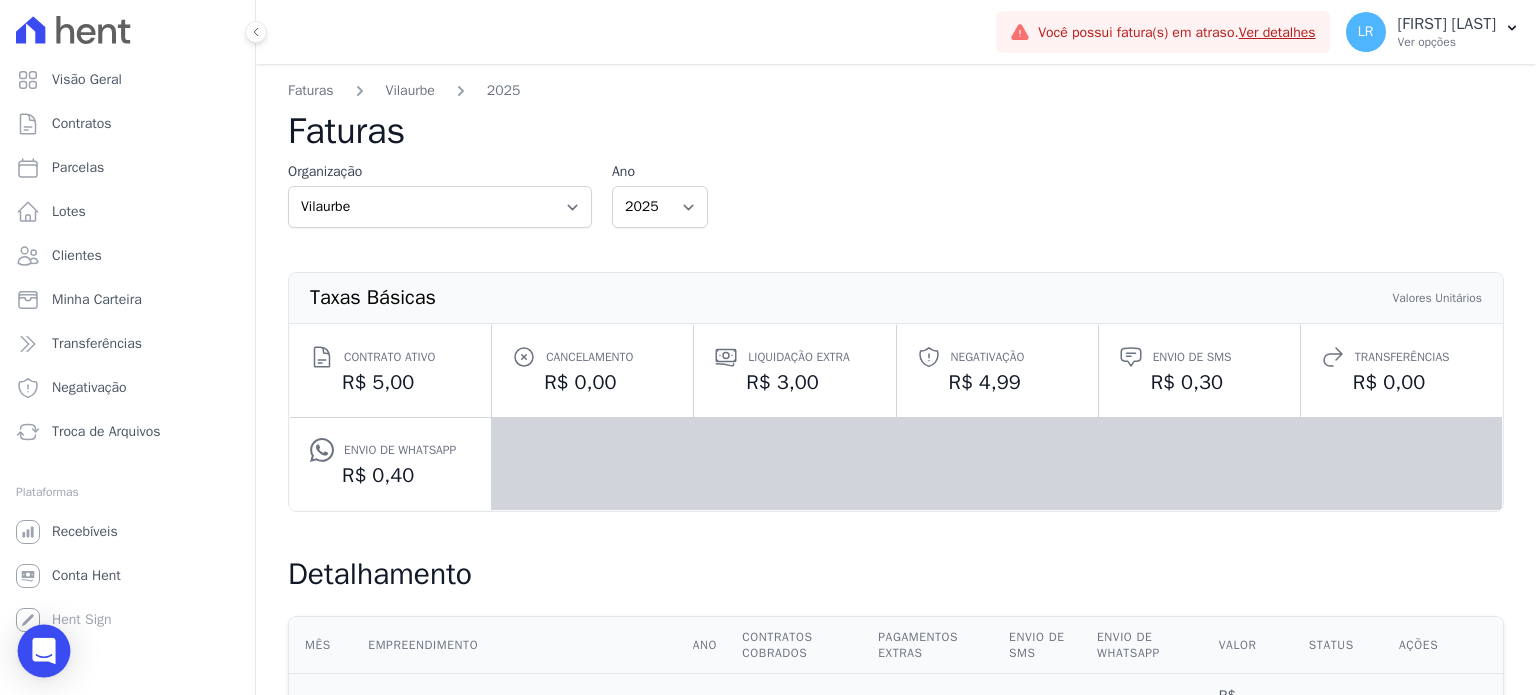 click at bounding box center [44, 651] 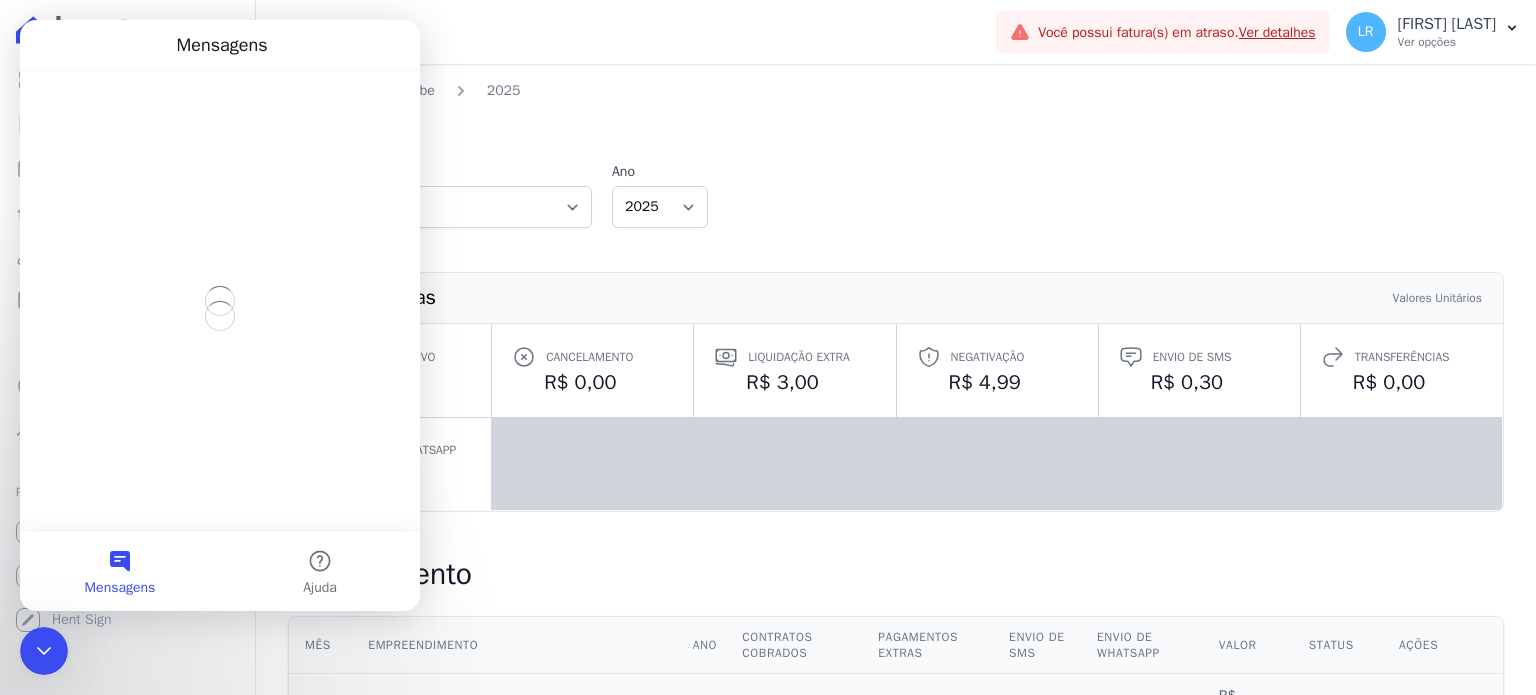 scroll, scrollTop: 0, scrollLeft: 0, axis: both 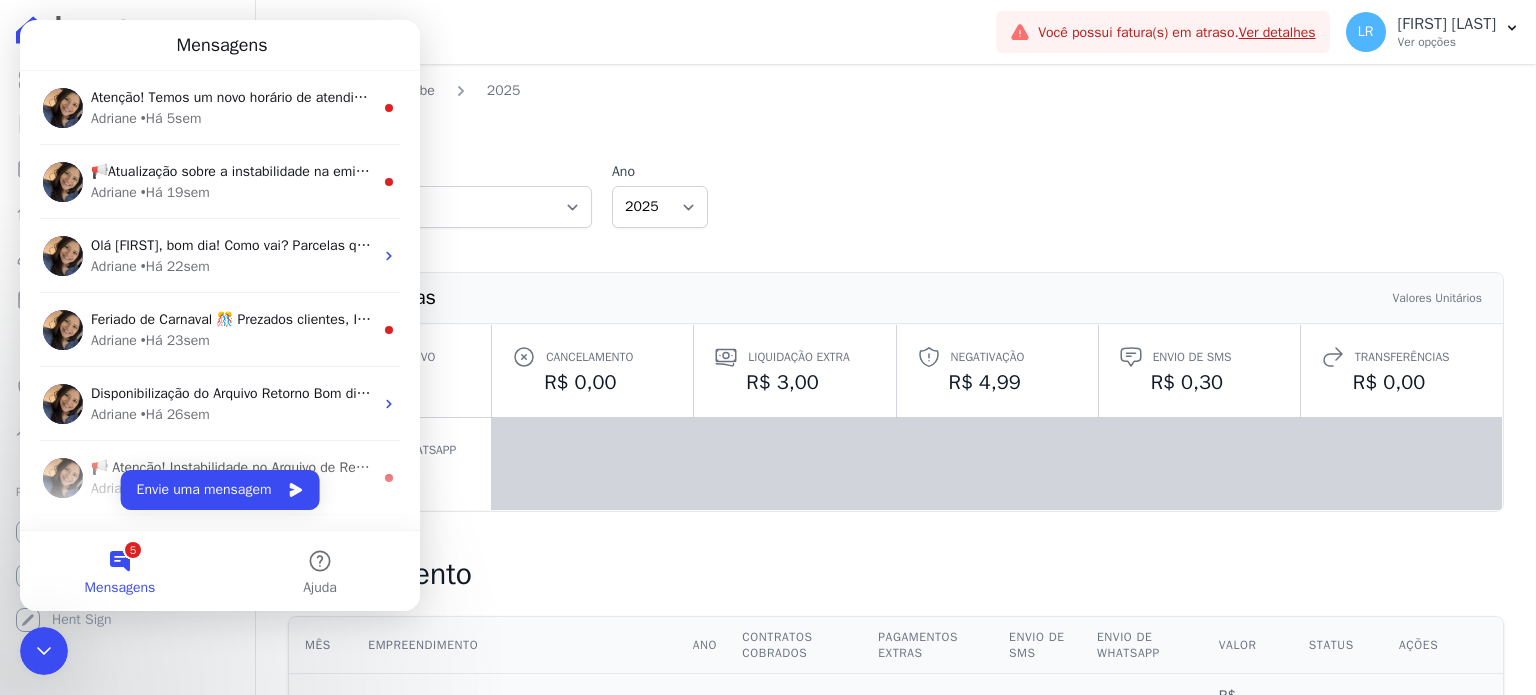 click on "Organização
[BRAND]
Ano
2025
2024
2023
2022" at bounding box center [896, 194] 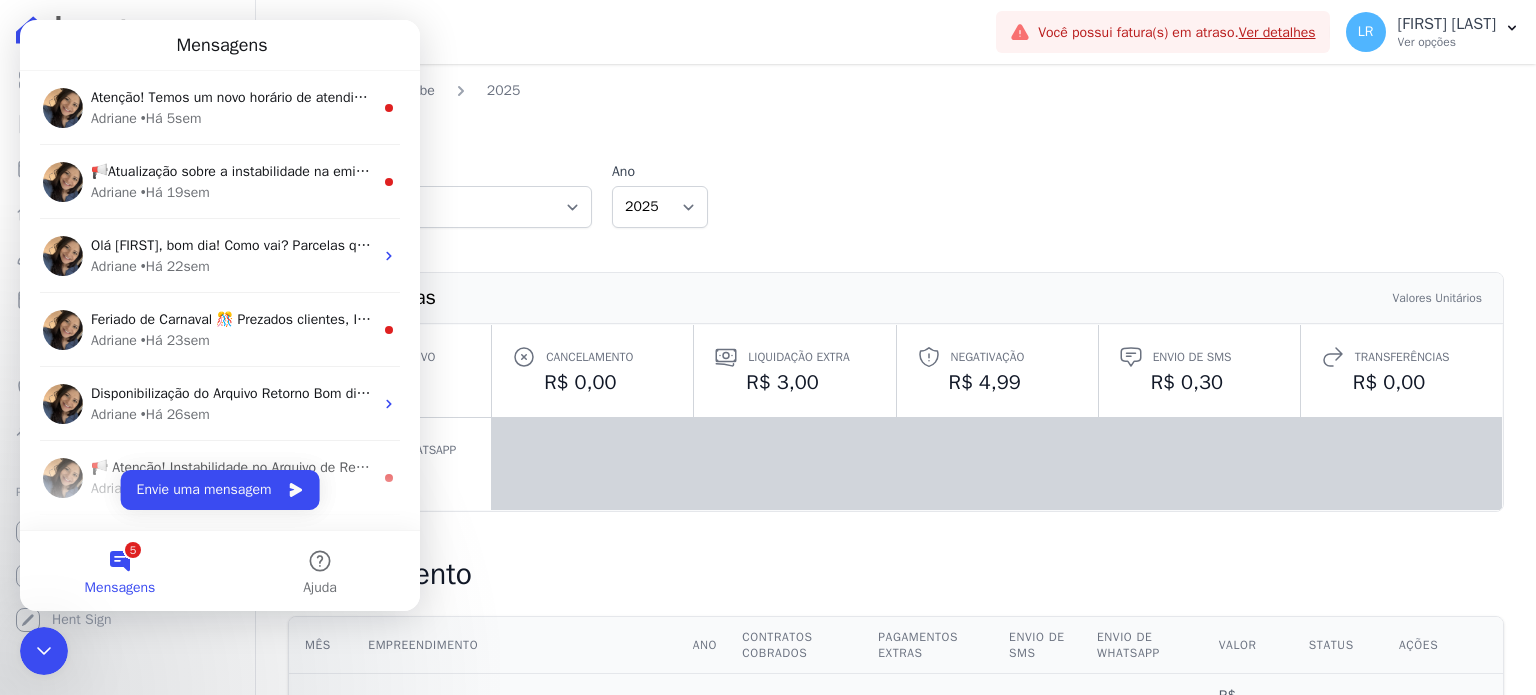 click on "Mensagens" at bounding box center [222, 45] 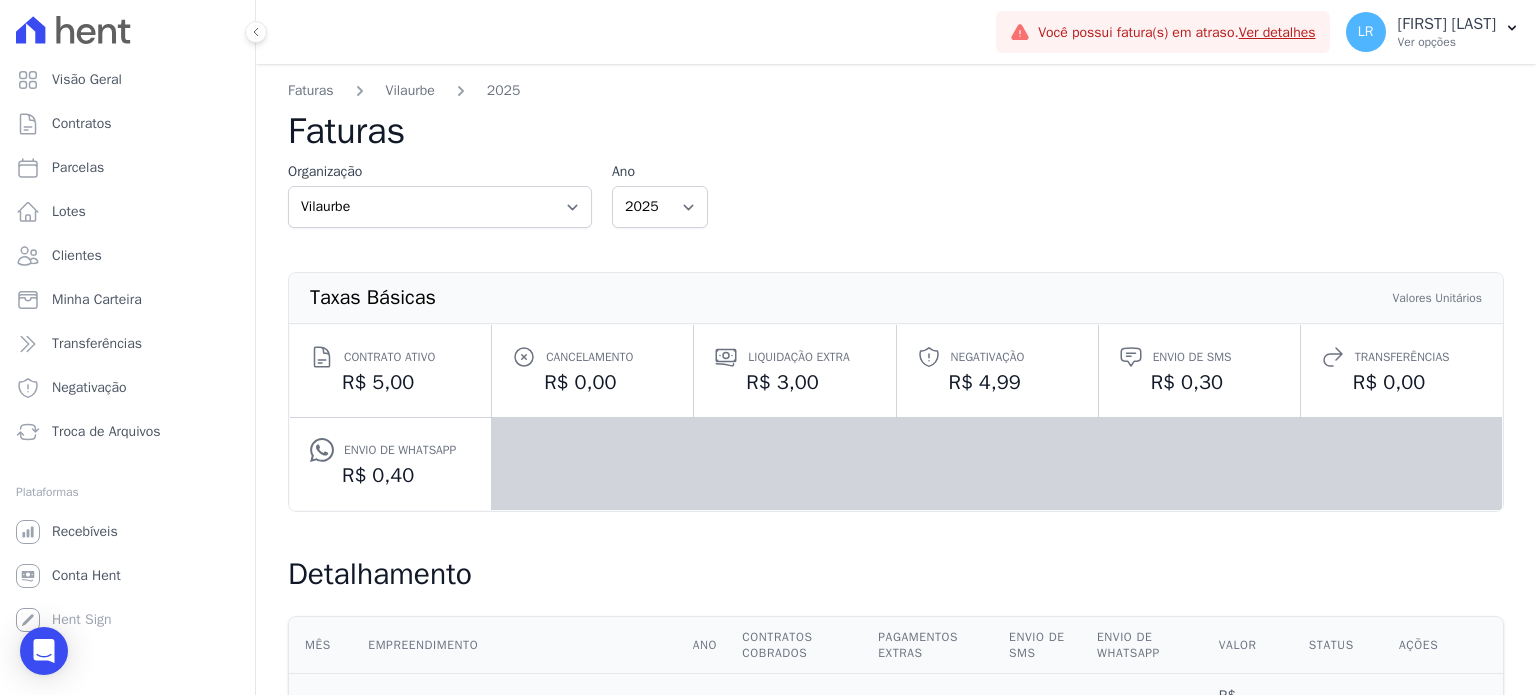scroll, scrollTop: 0, scrollLeft: 0, axis: both 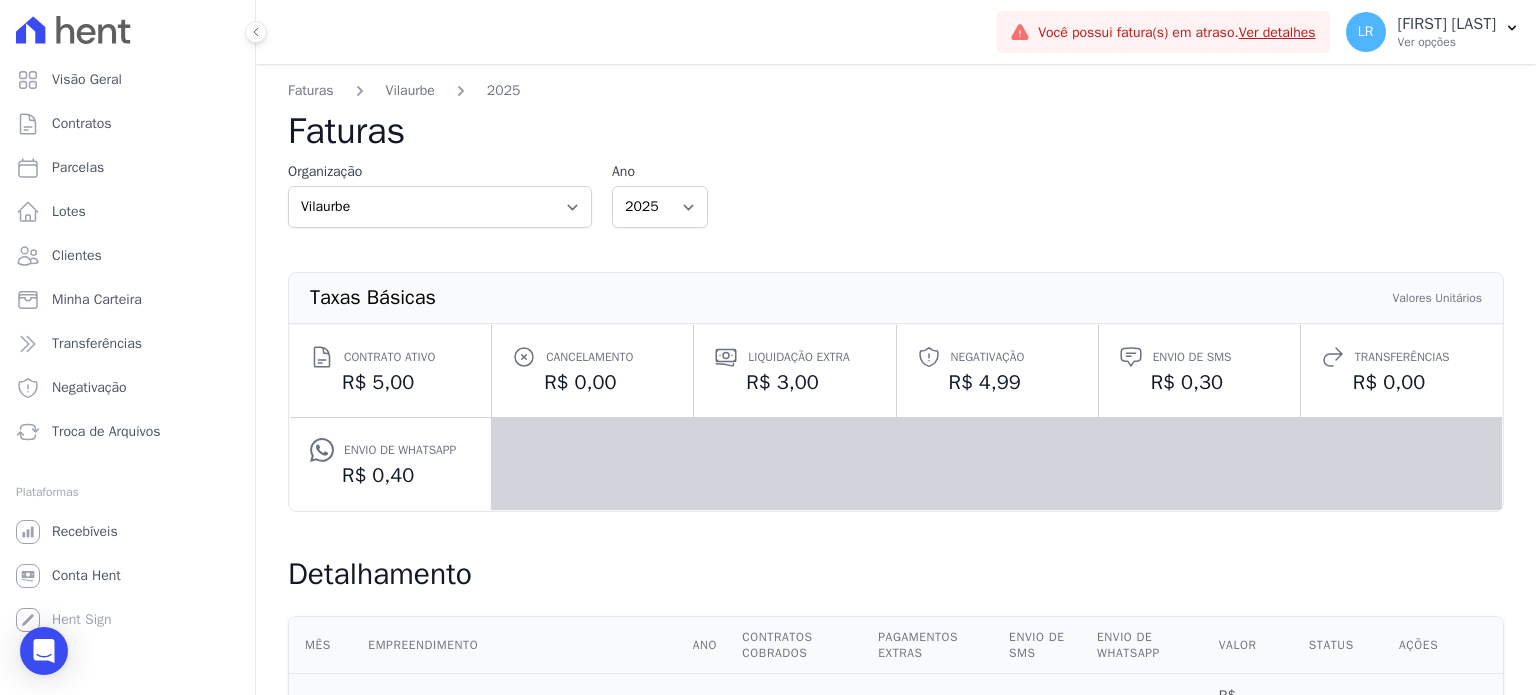 click on "Organização
[BRAND]
Ano
2025
2024
2023
2022" at bounding box center [896, 194] 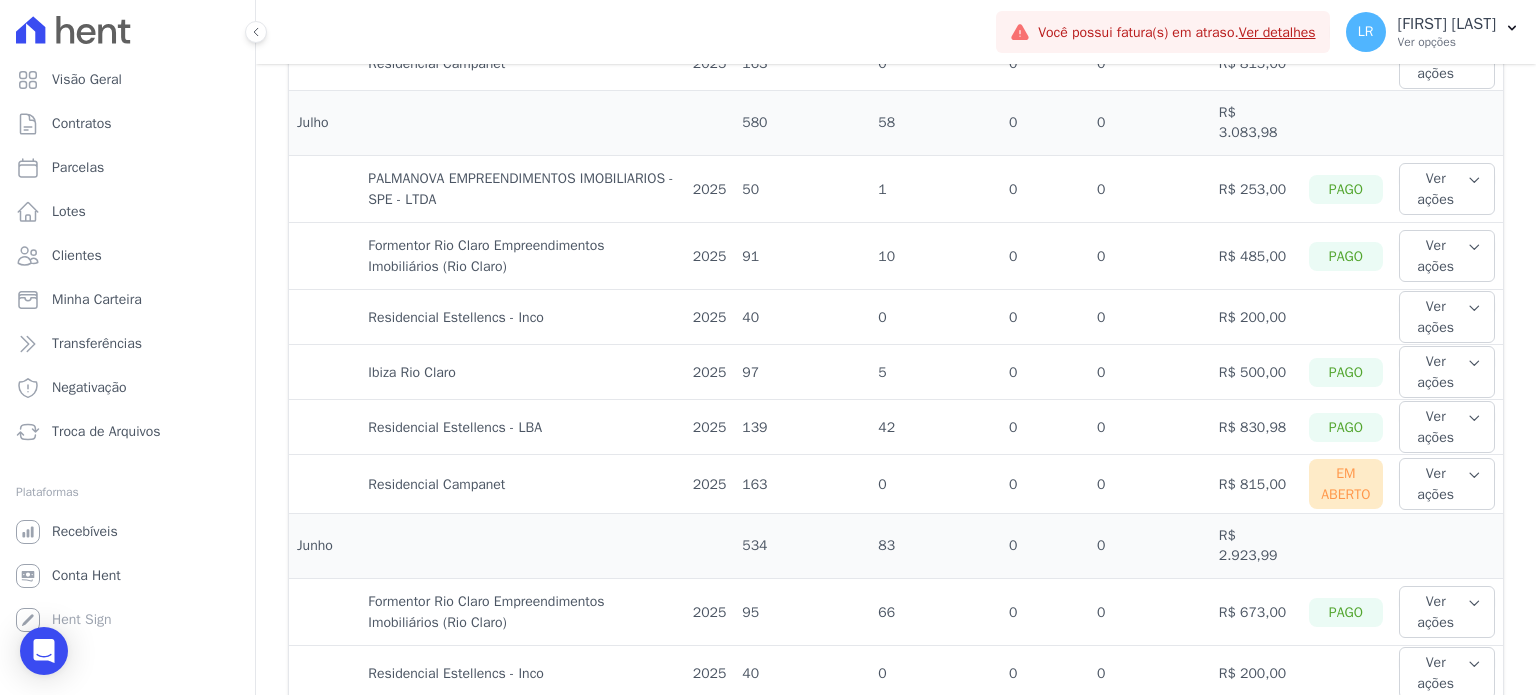 scroll, scrollTop: 1000, scrollLeft: 0, axis: vertical 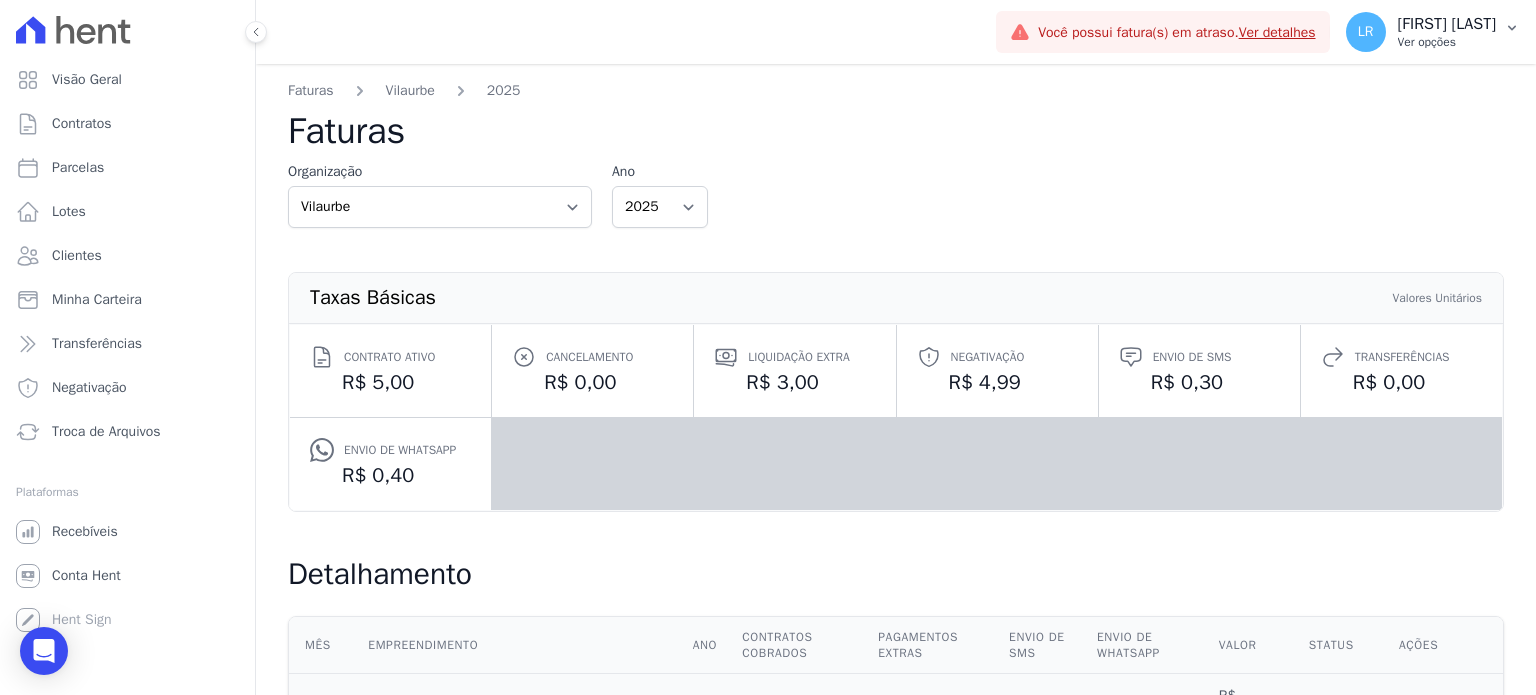 click on "[FIRST] [LAST]" at bounding box center [1447, 24] 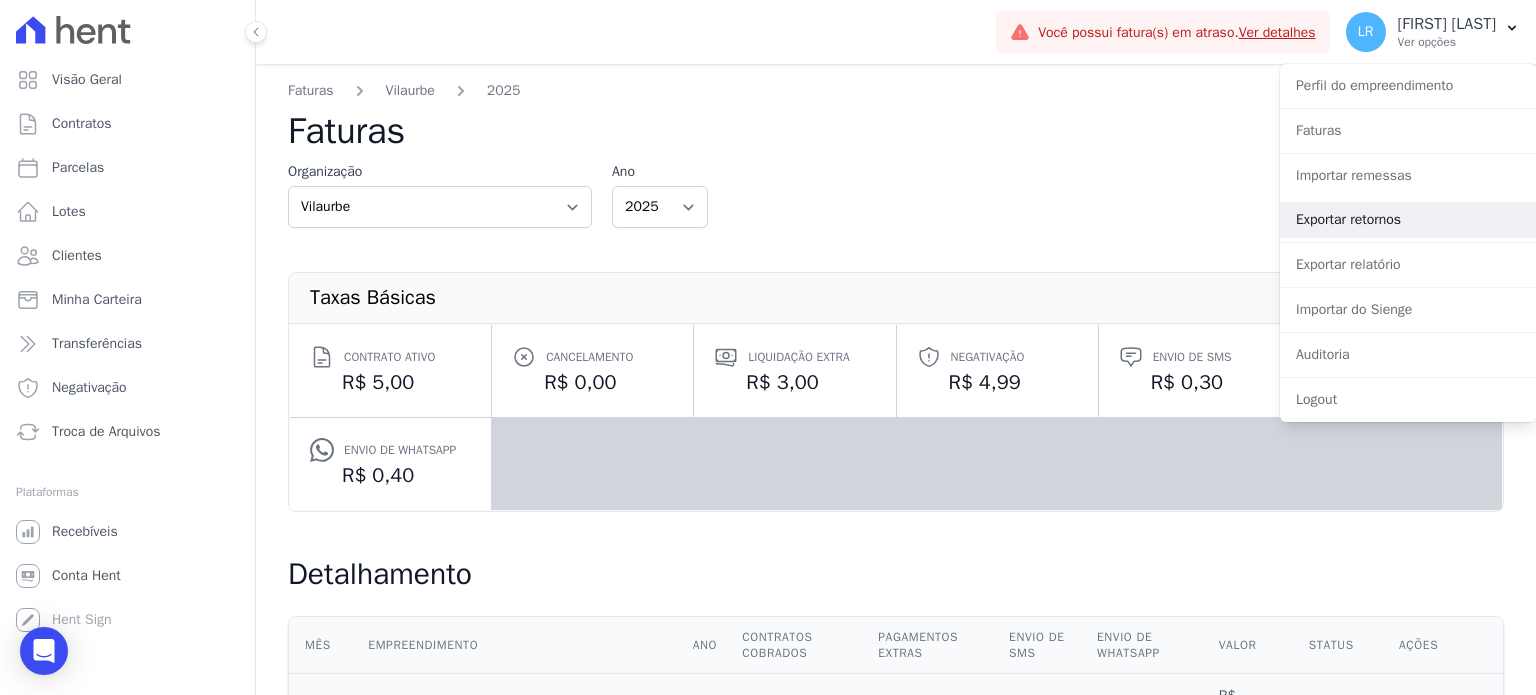 click on "Exportar retornos" at bounding box center [1408, 220] 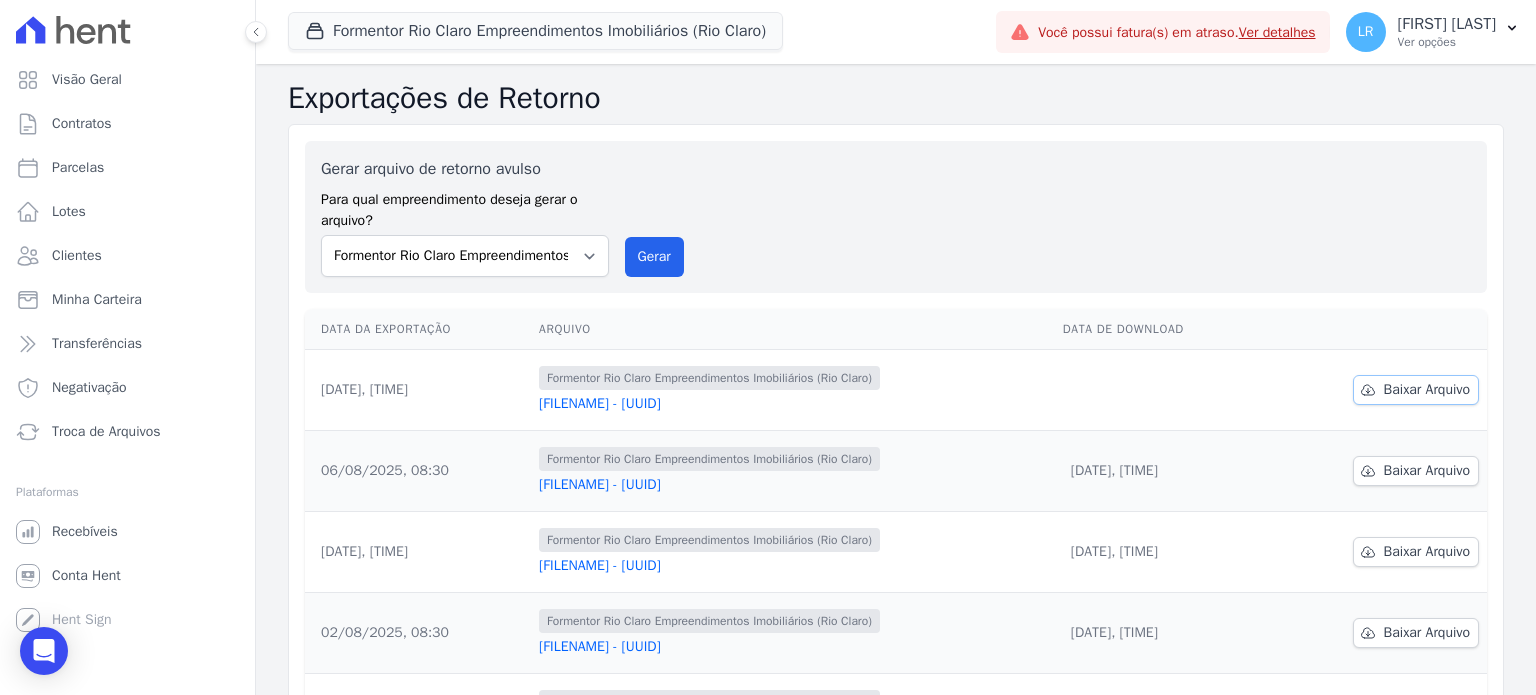 click on "Baixar Arquivo" at bounding box center (1427, 390) 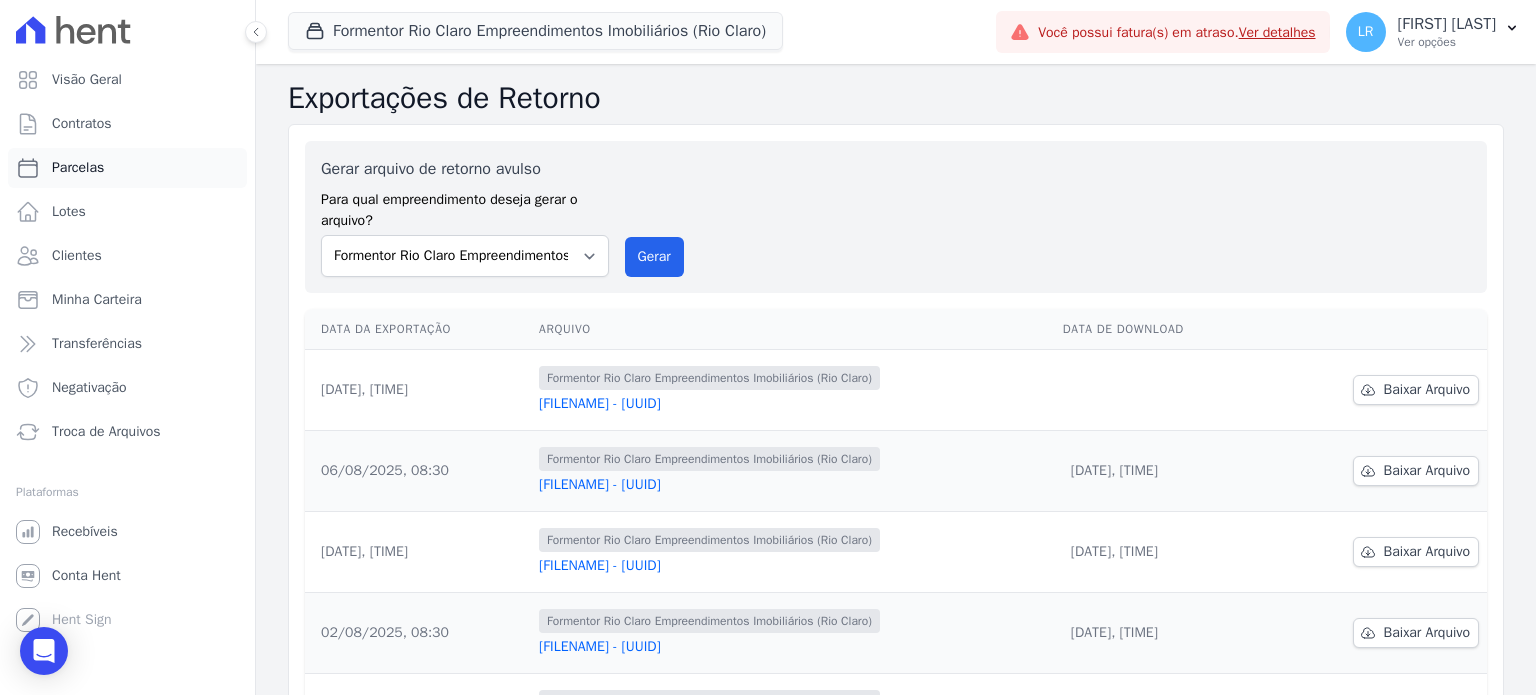 click on "Parcelas" at bounding box center [127, 168] 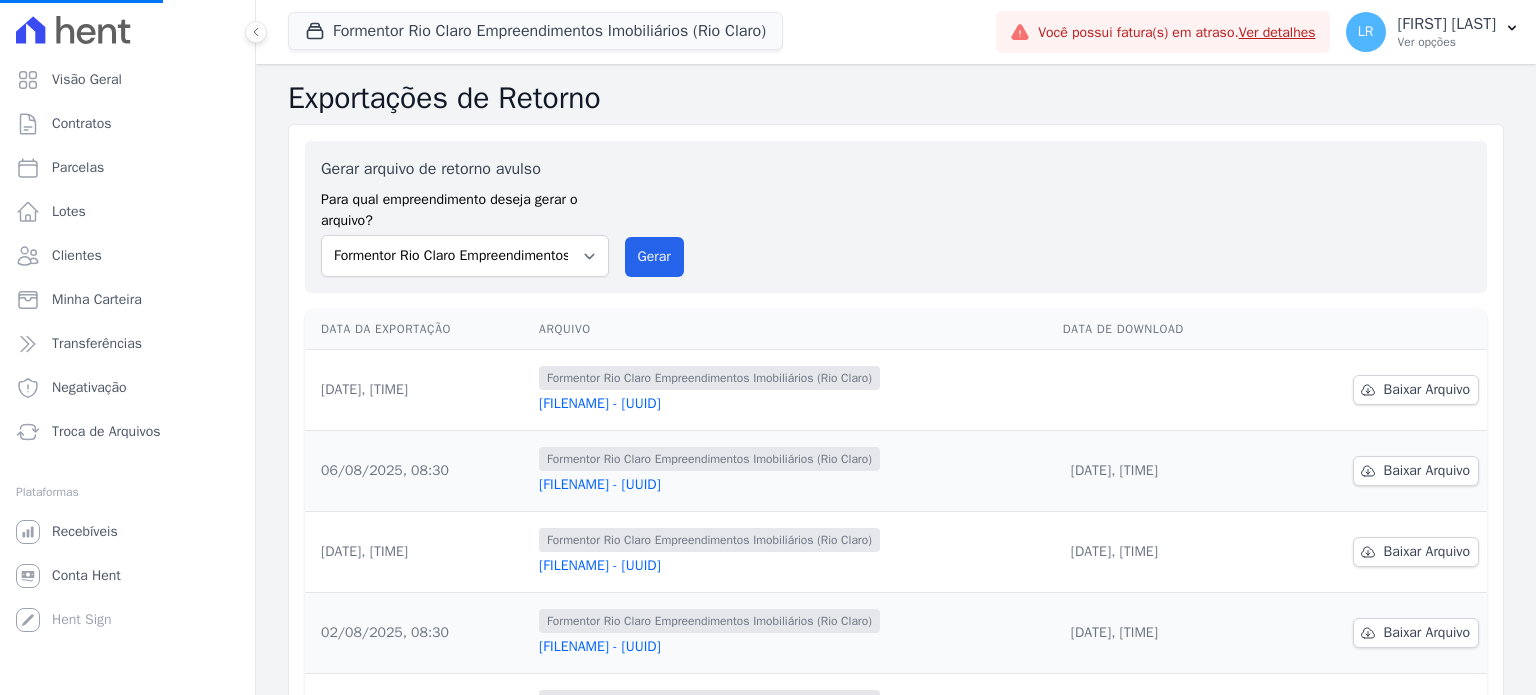 select 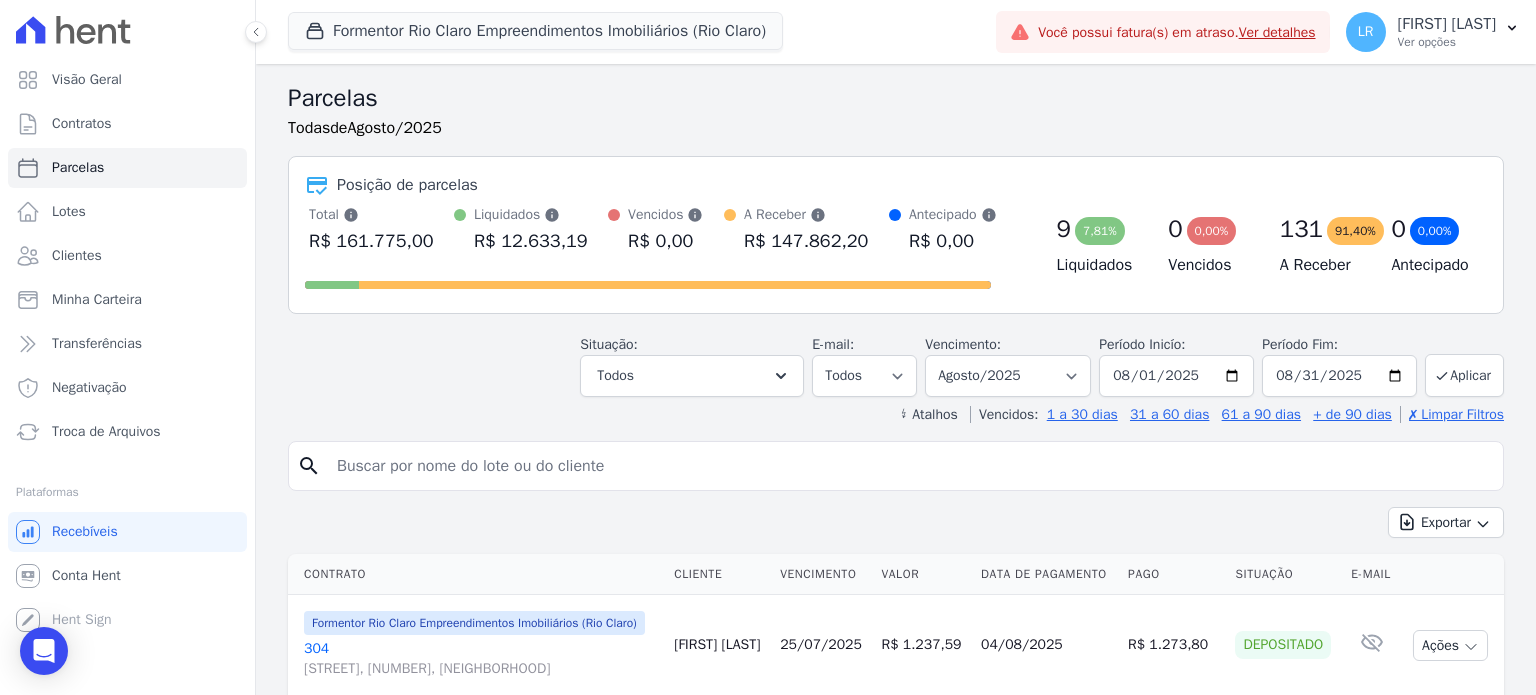 click at bounding box center [910, 466] 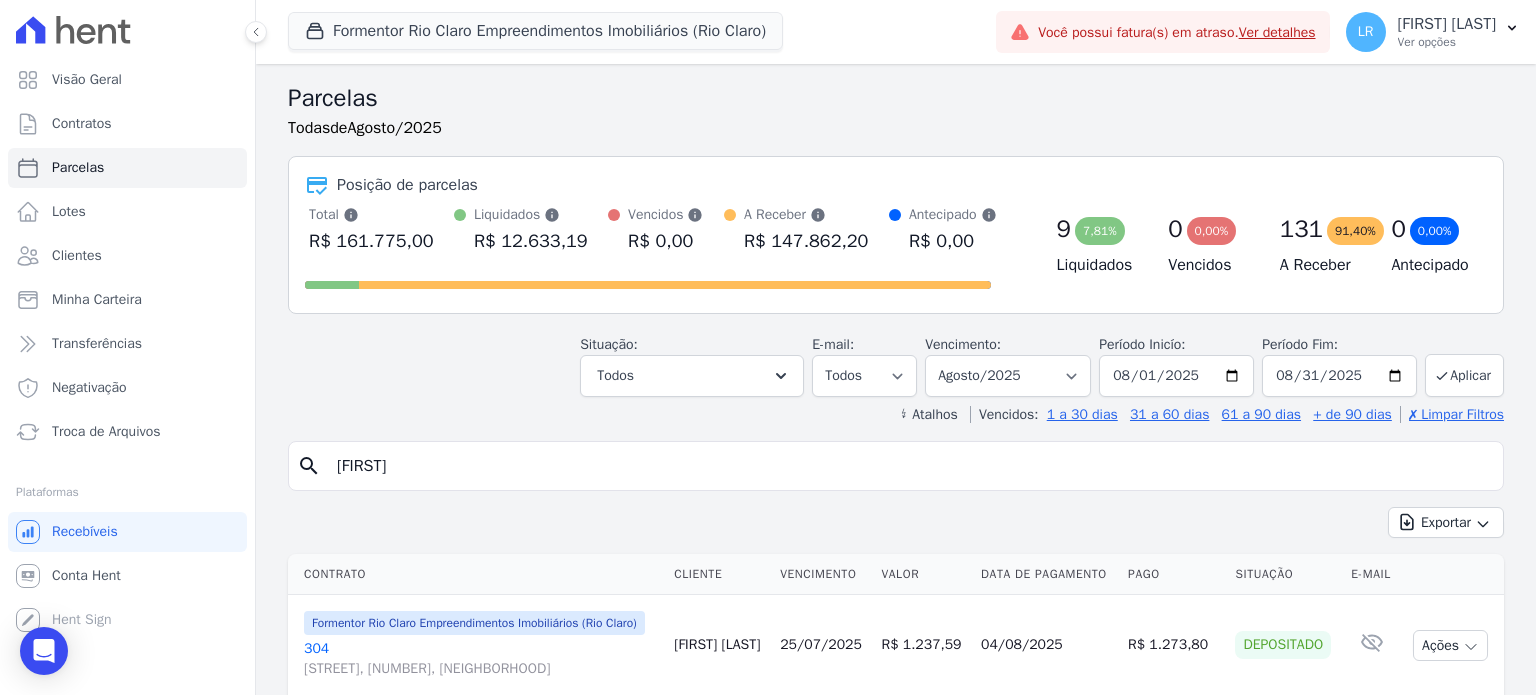 type on "juliana" 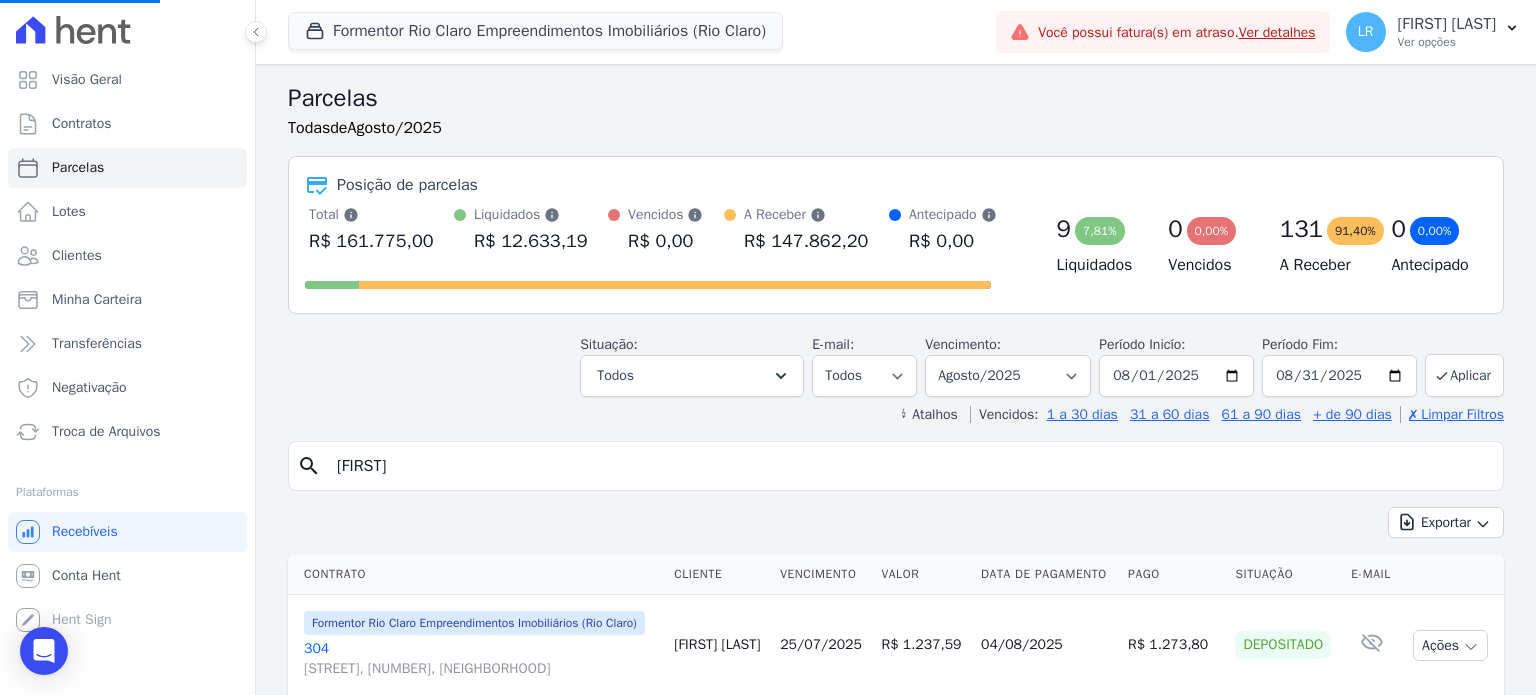 select 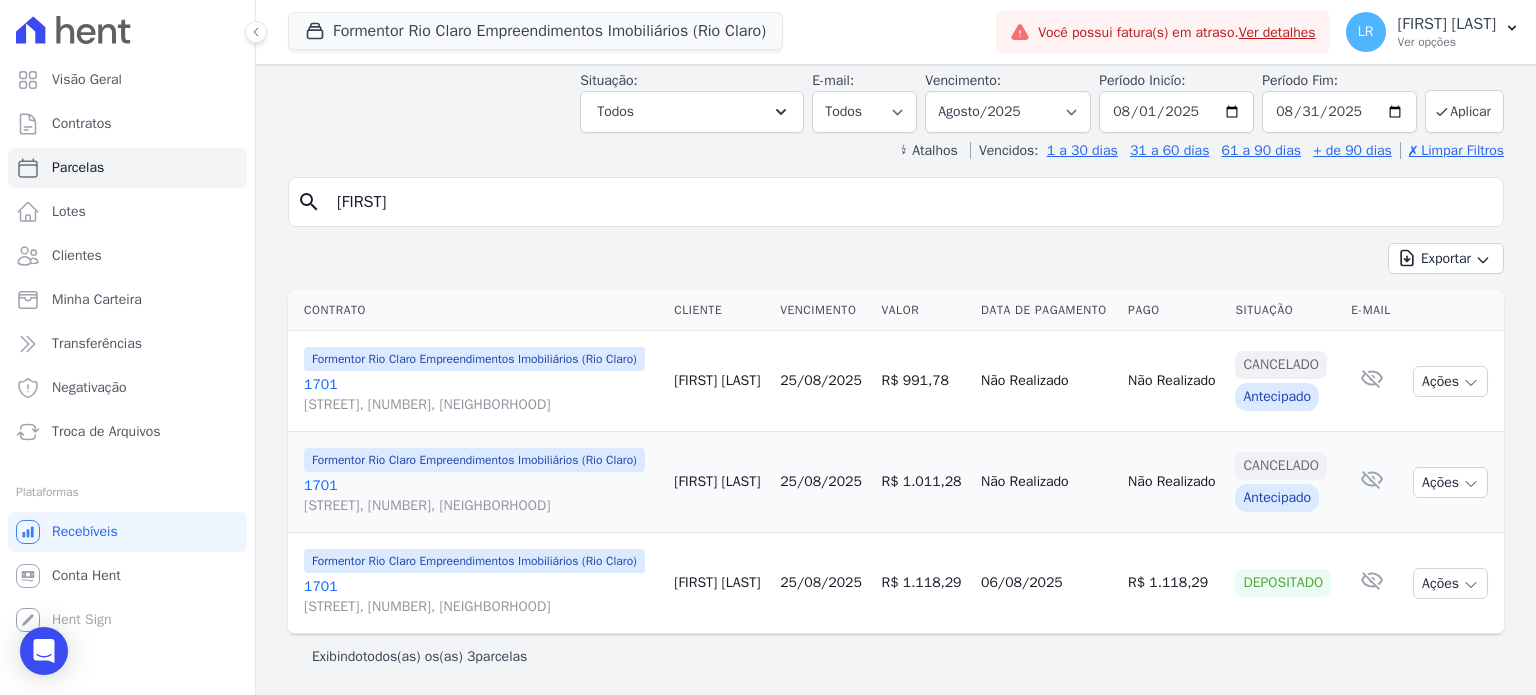 scroll, scrollTop: 168, scrollLeft: 0, axis: vertical 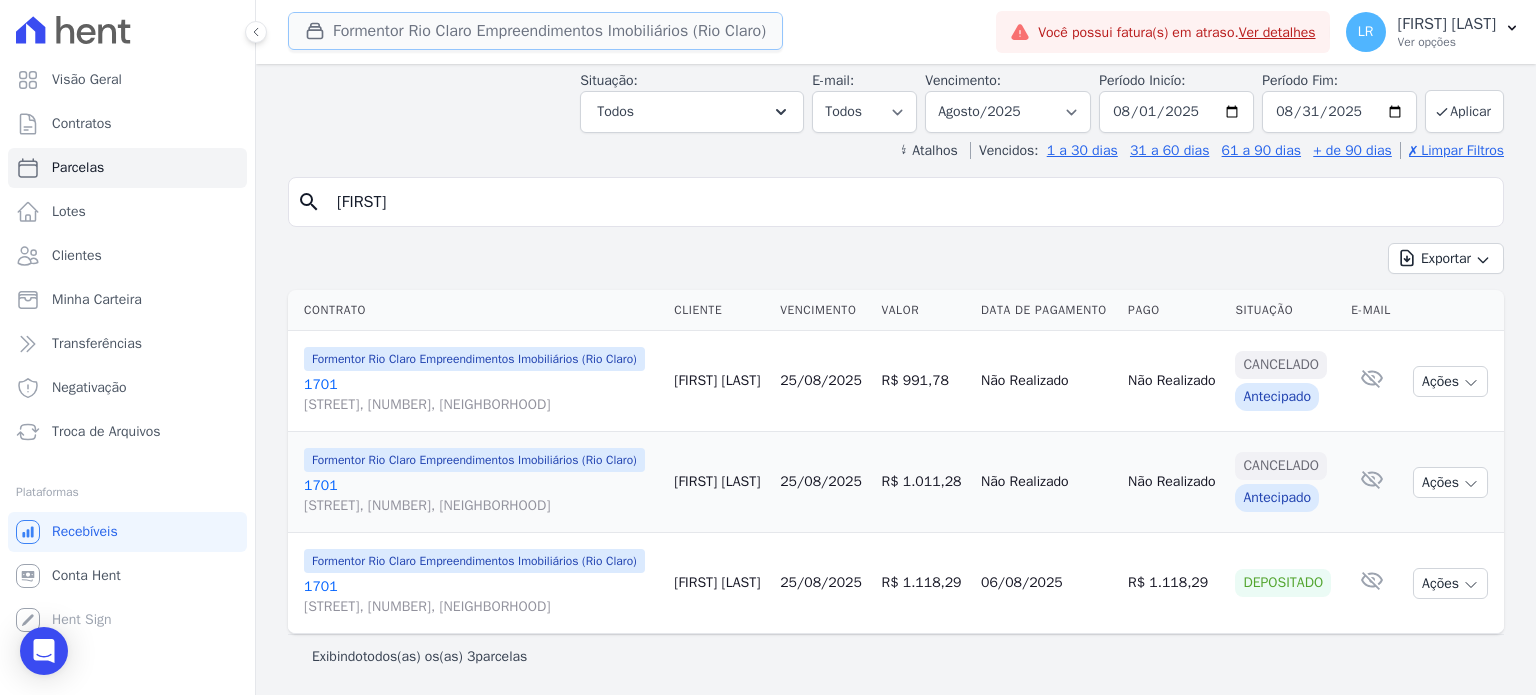 click on "Formentor Rio Claro Empreendimentos Imobiliários (Rio Claro)" at bounding box center (535, 31) 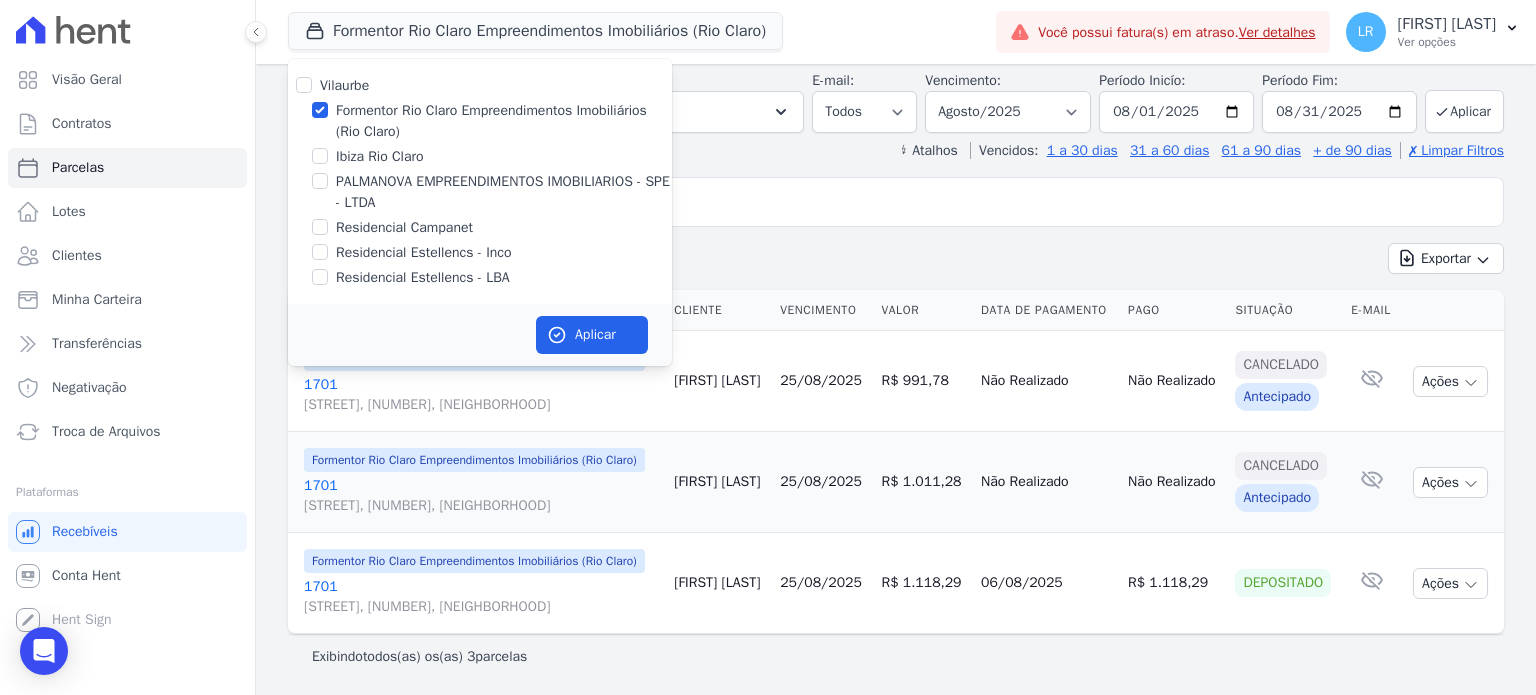 click on "Ibiza Rio Claro" at bounding box center (380, 156) 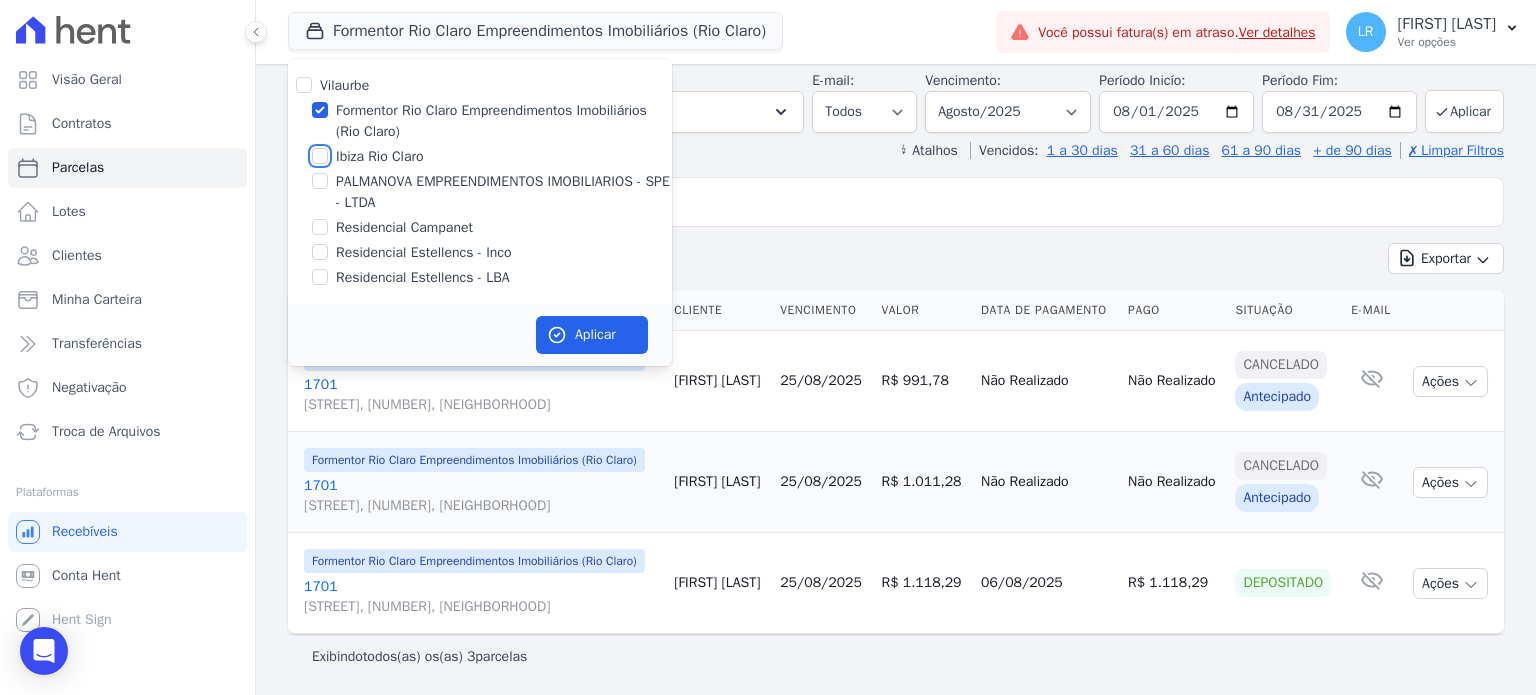checkbox on "true" 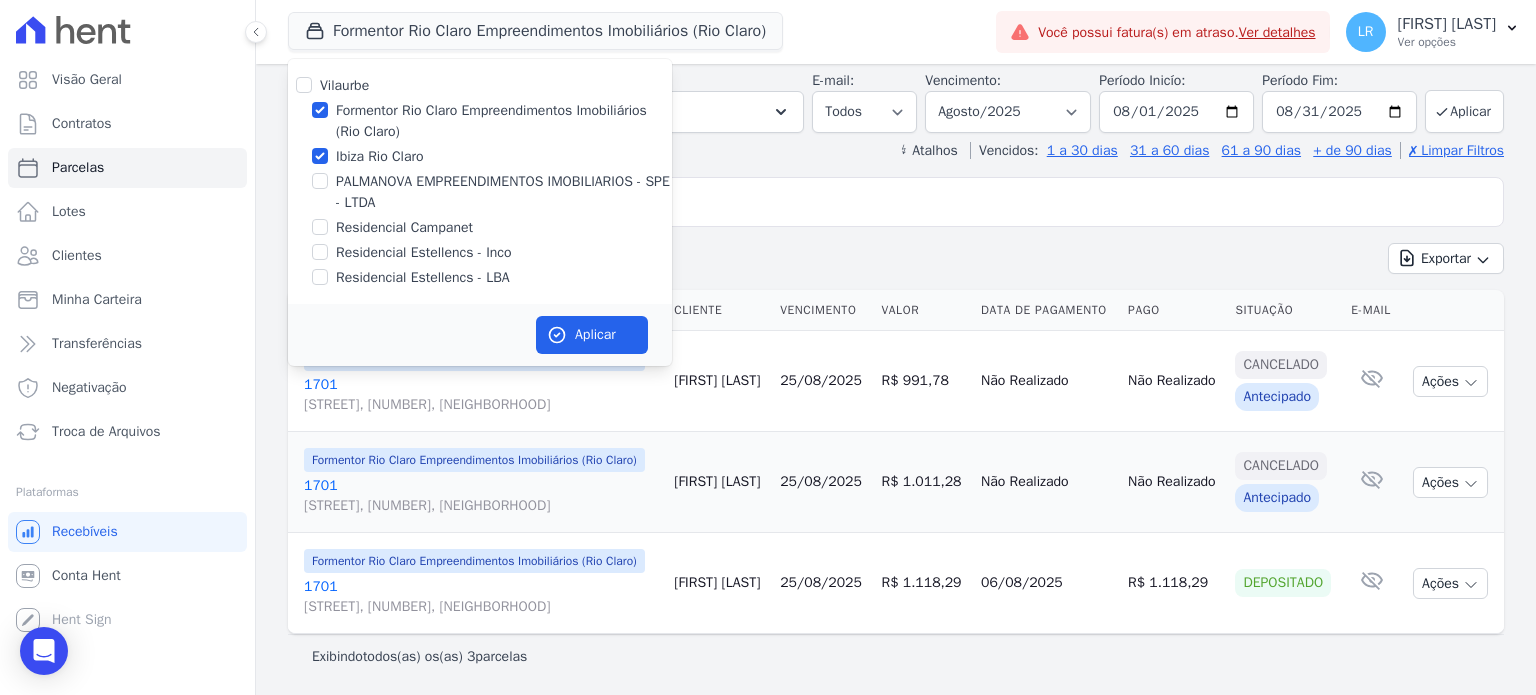 click on "Formentor Rio Claro Empreendimentos Imobiliários (Rio Claro)" at bounding box center (504, 121) 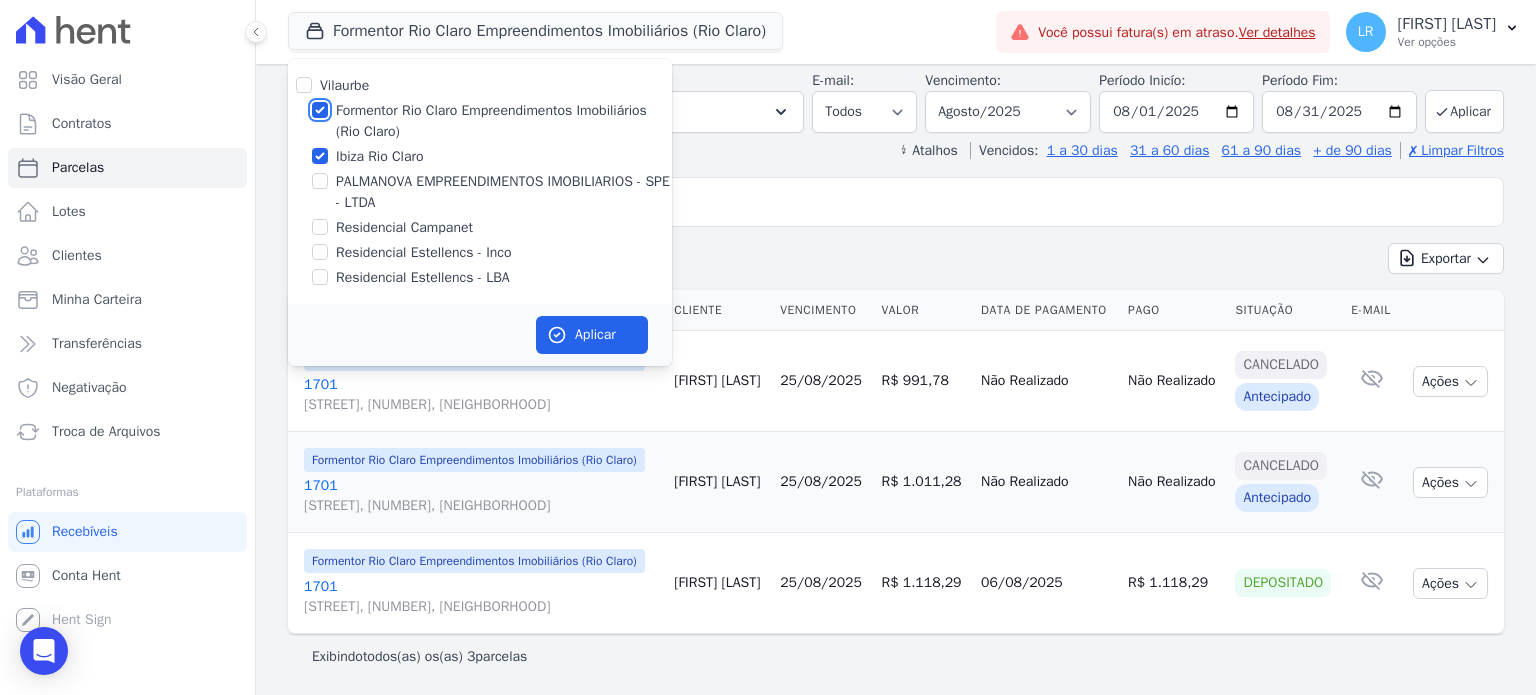 checkbox on "false" 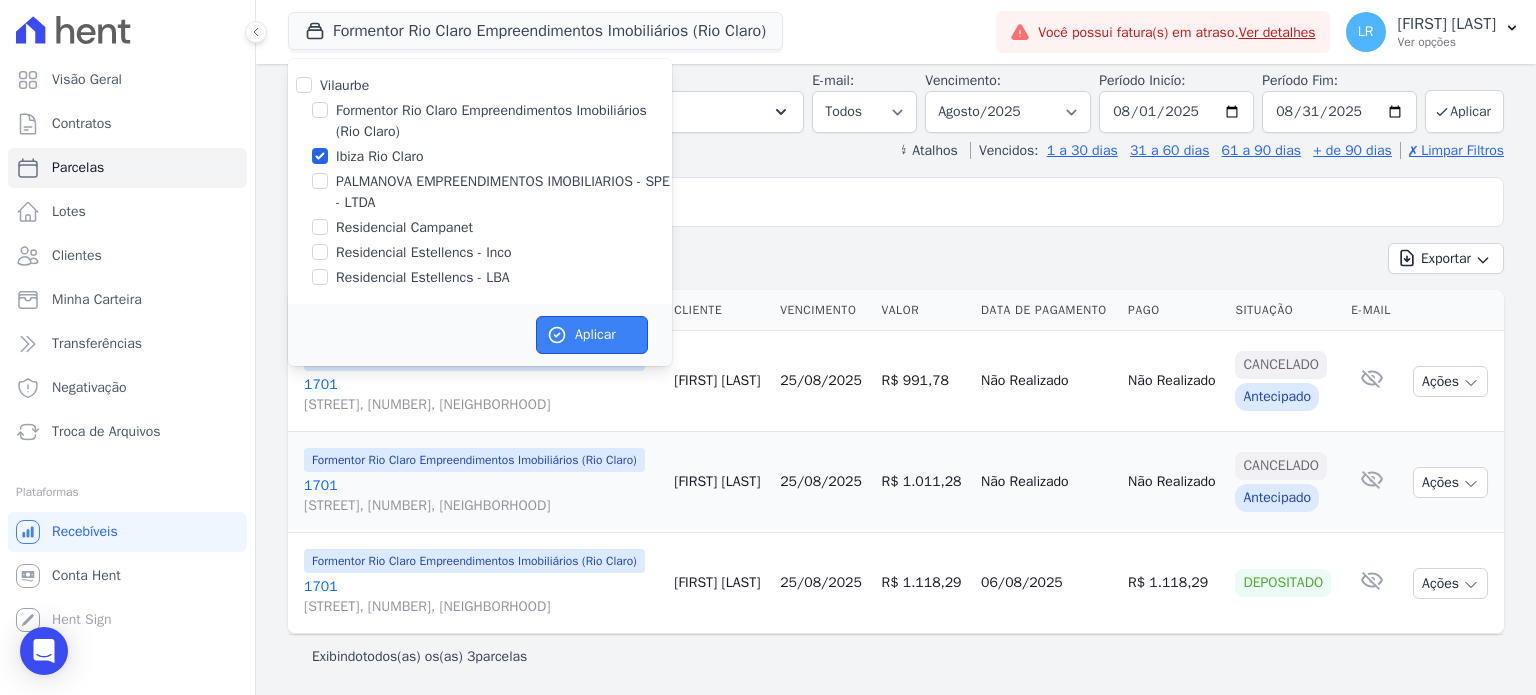 click 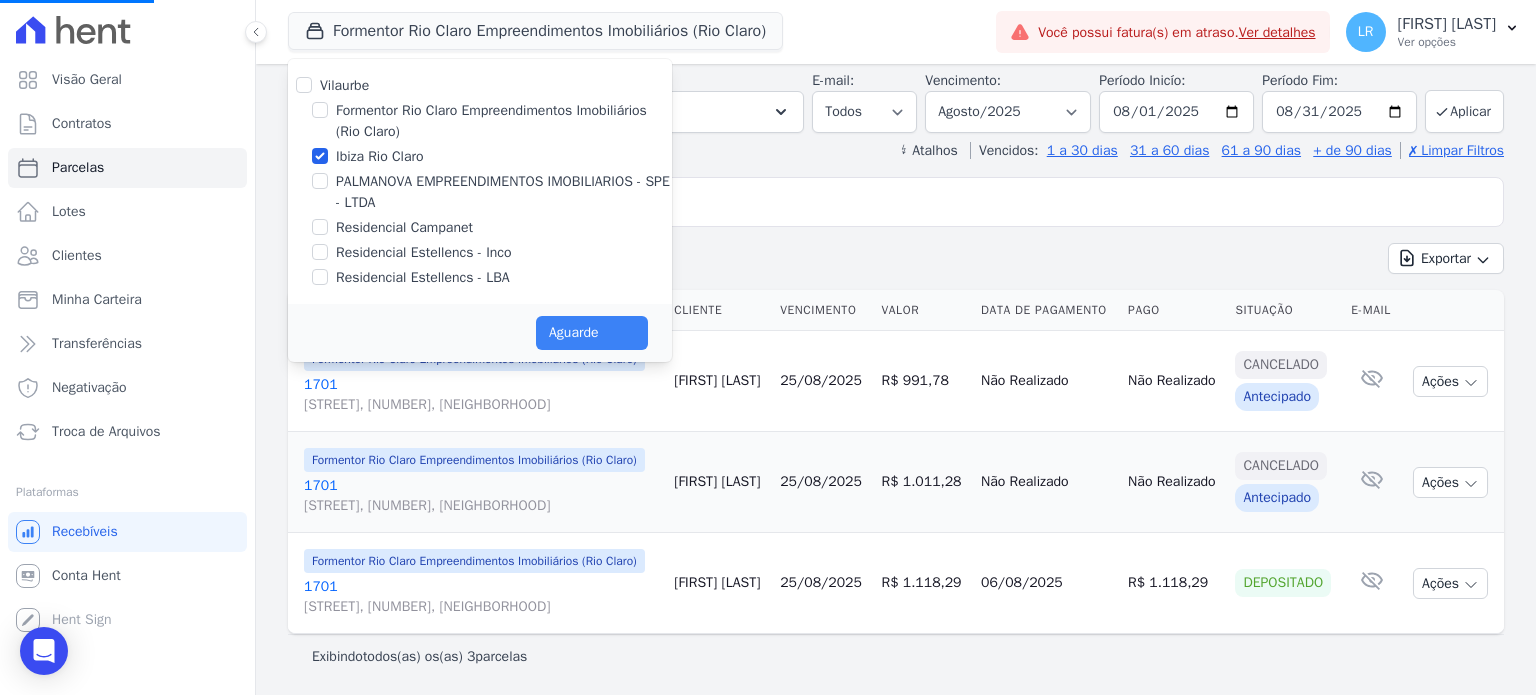 select 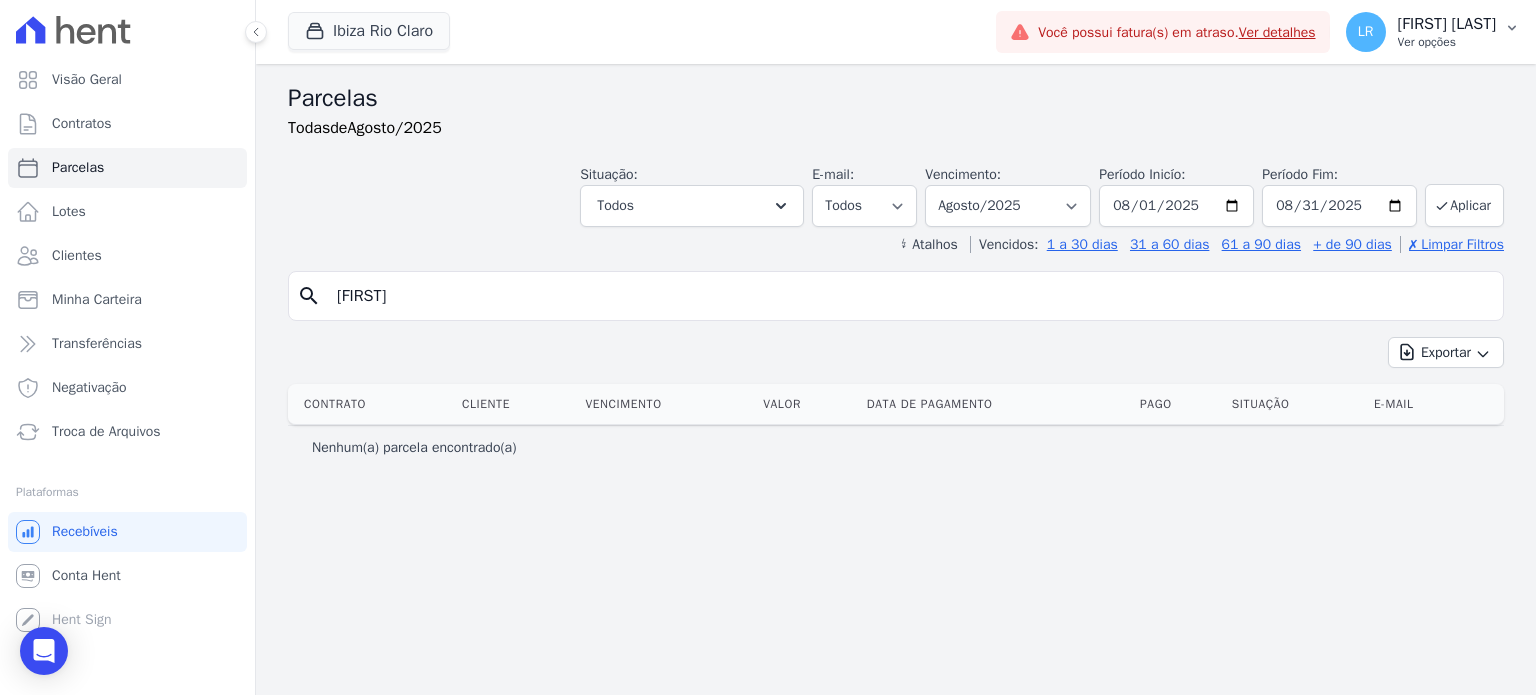 click on "Ver opções" at bounding box center (1447, 42) 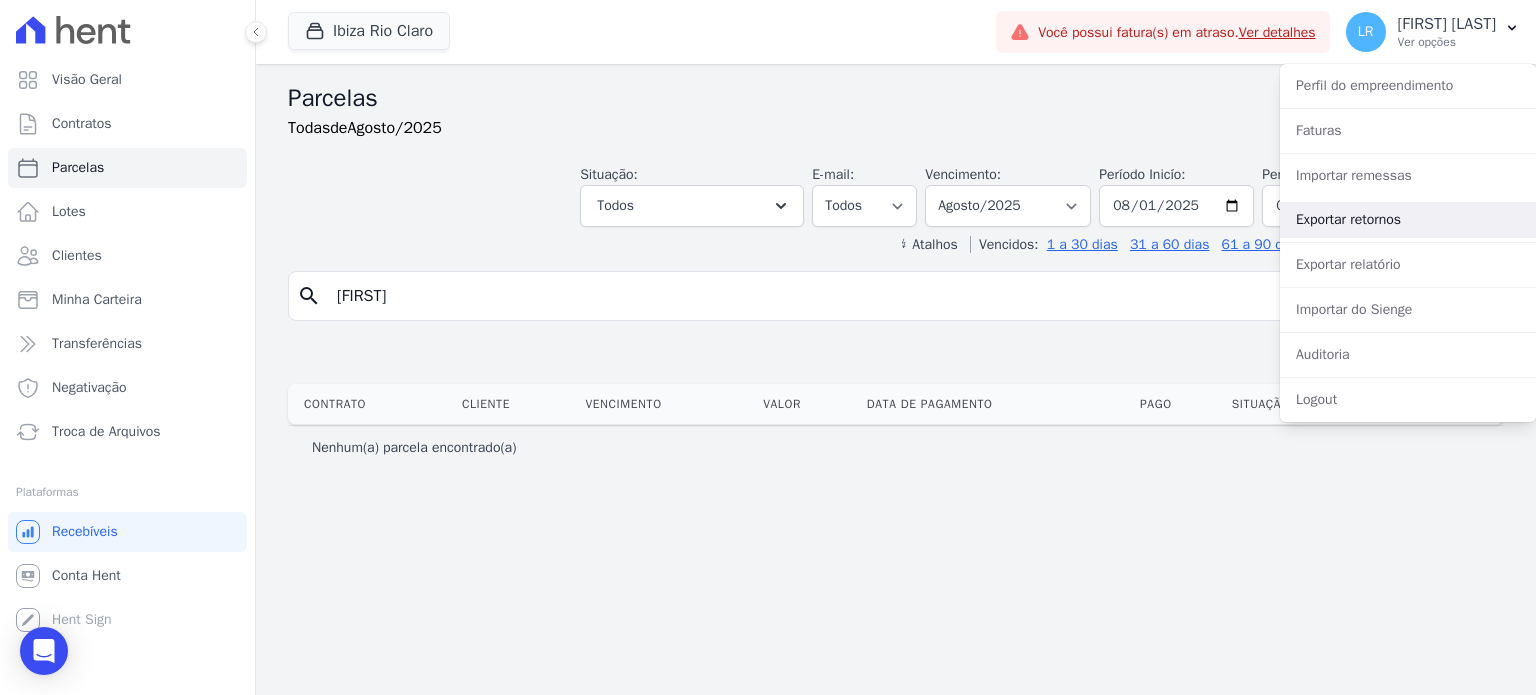 click on "Exportar retornos" at bounding box center [1408, 220] 